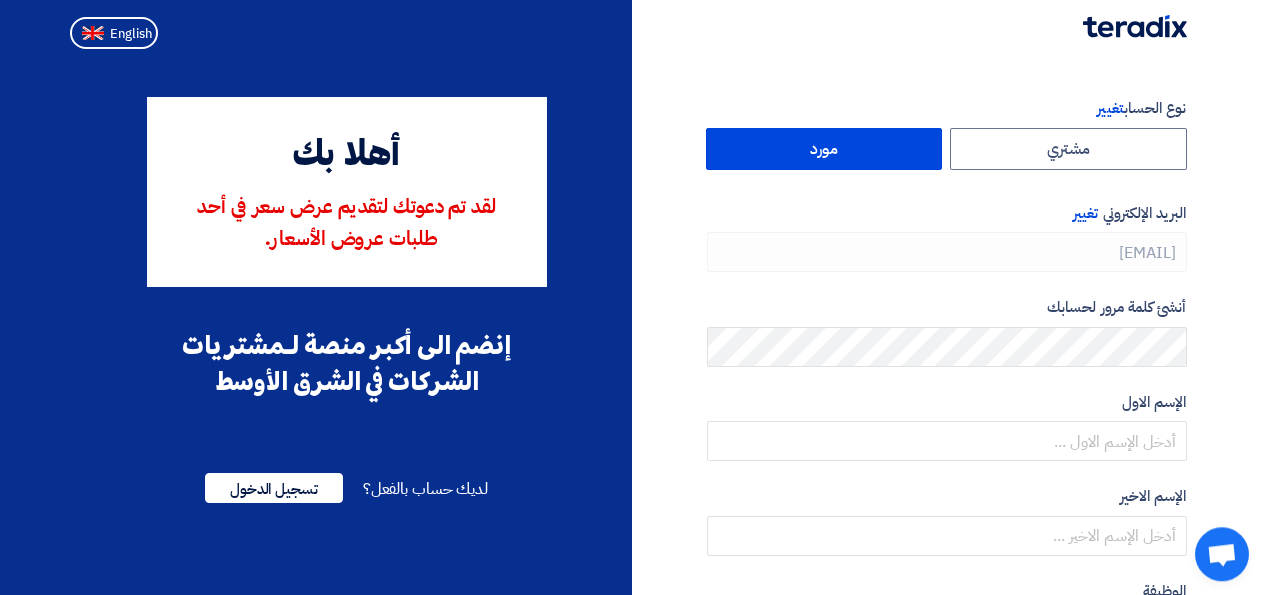scroll, scrollTop: 0, scrollLeft: 0, axis: both 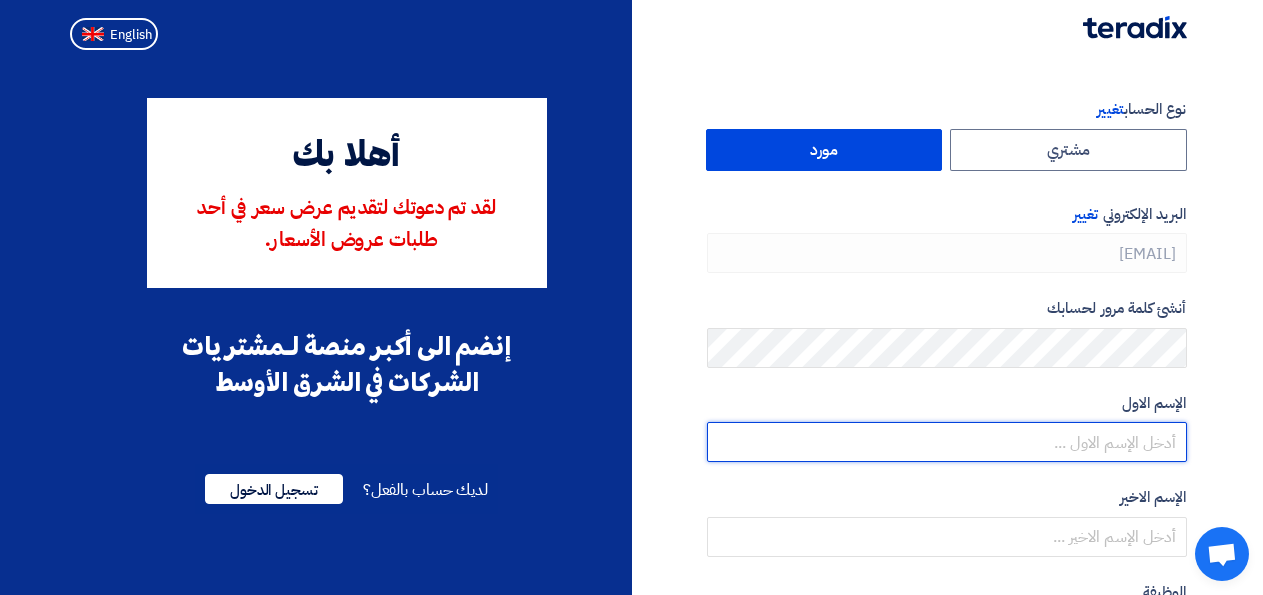 click at bounding box center [947, 442] 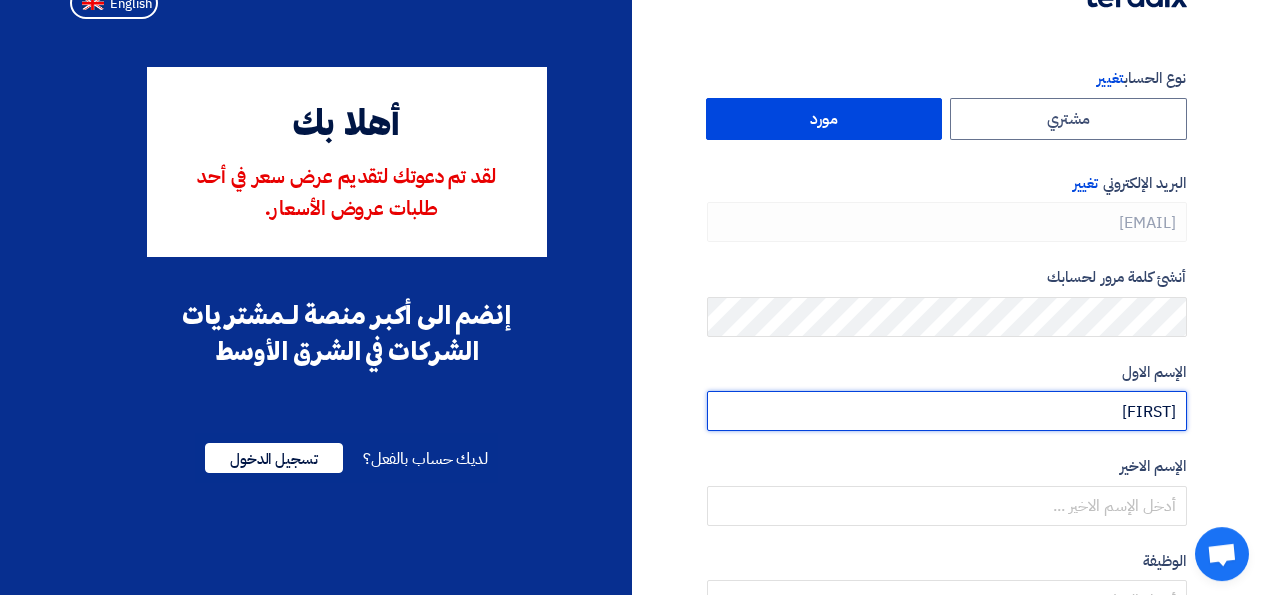 scroll, scrollTop: 126, scrollLeft: 0, axis: vertical 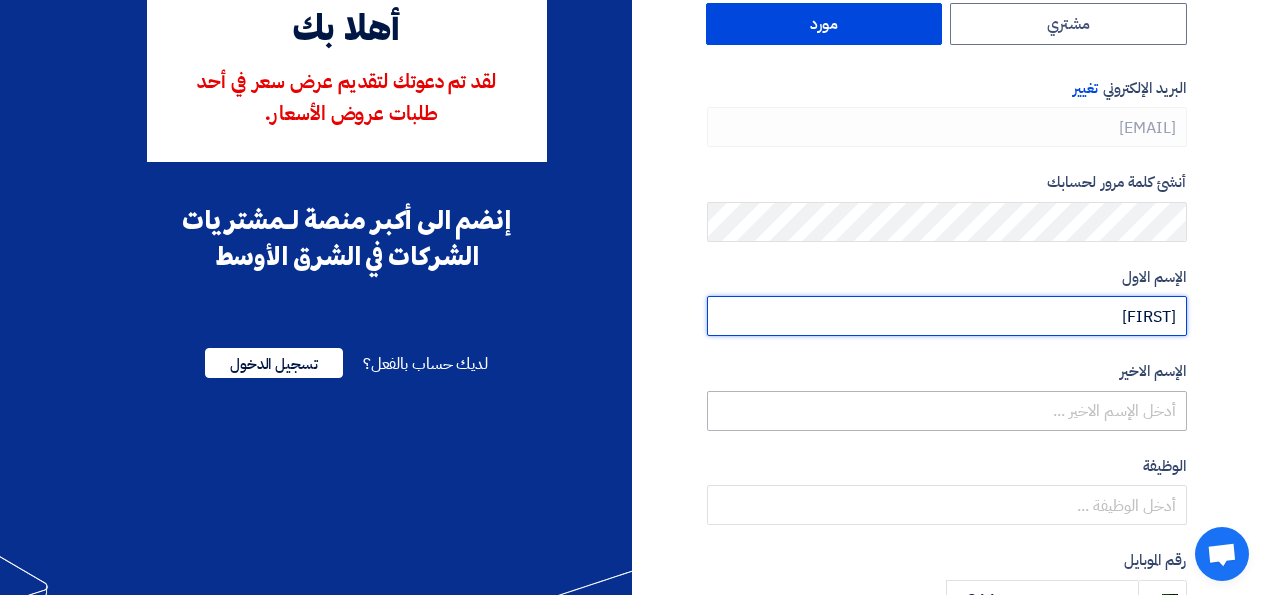 type on "[FIRST]" 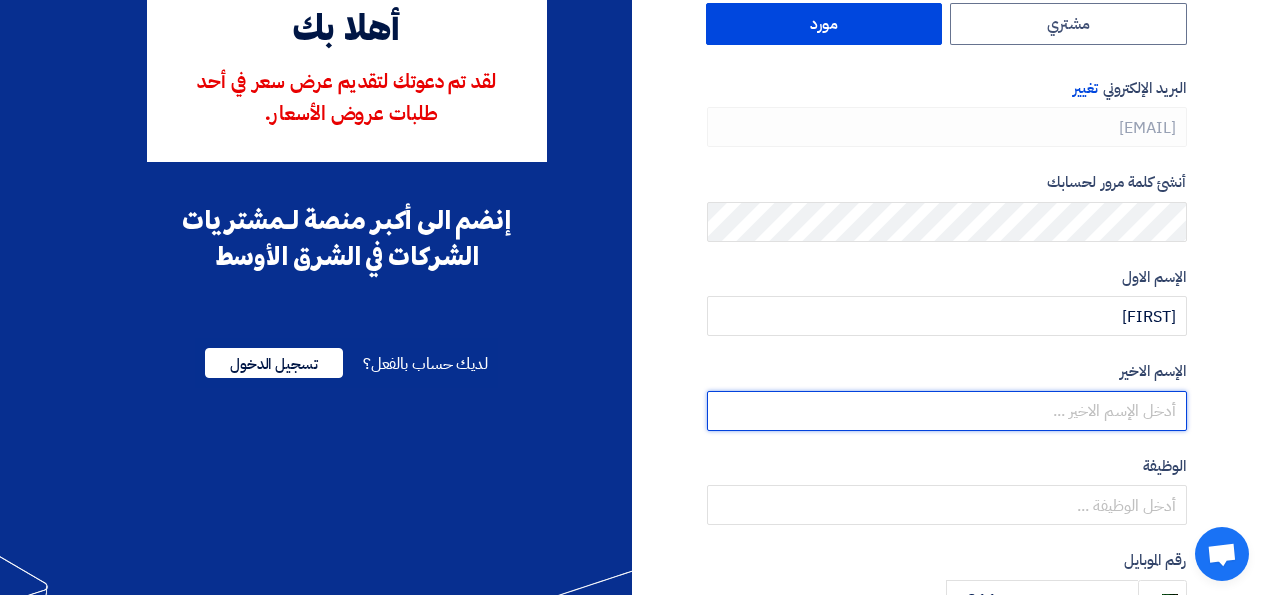 click at bounding box center [947, 411] 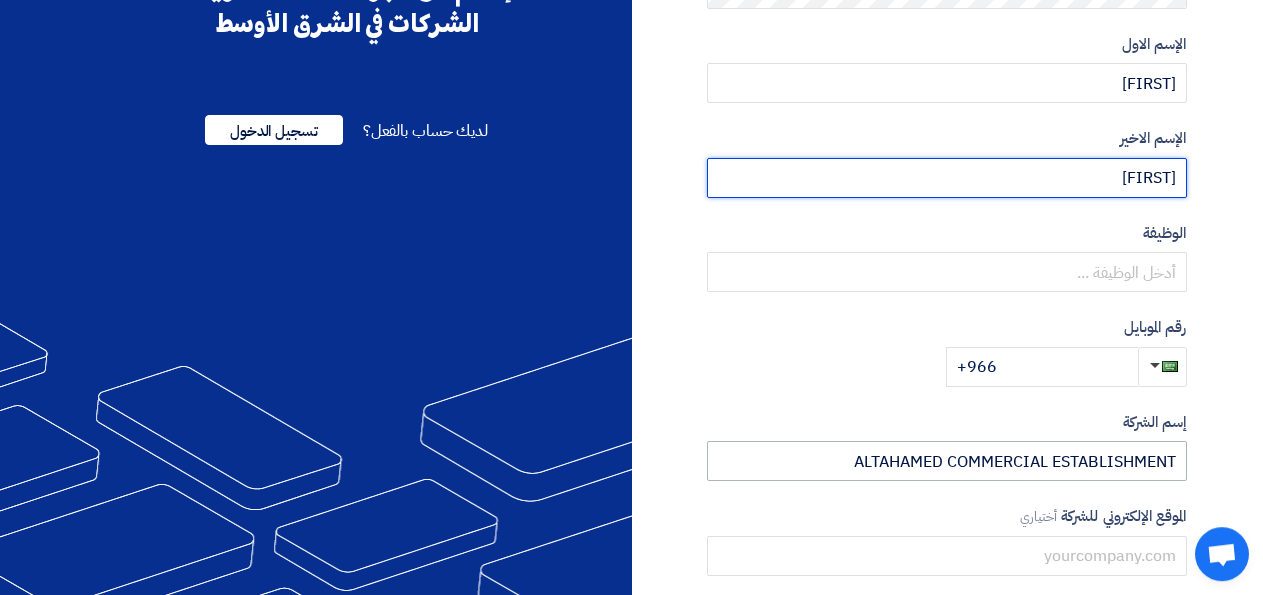scroll, scrollTop: 378, scrollLeft: 0, axis: vertical 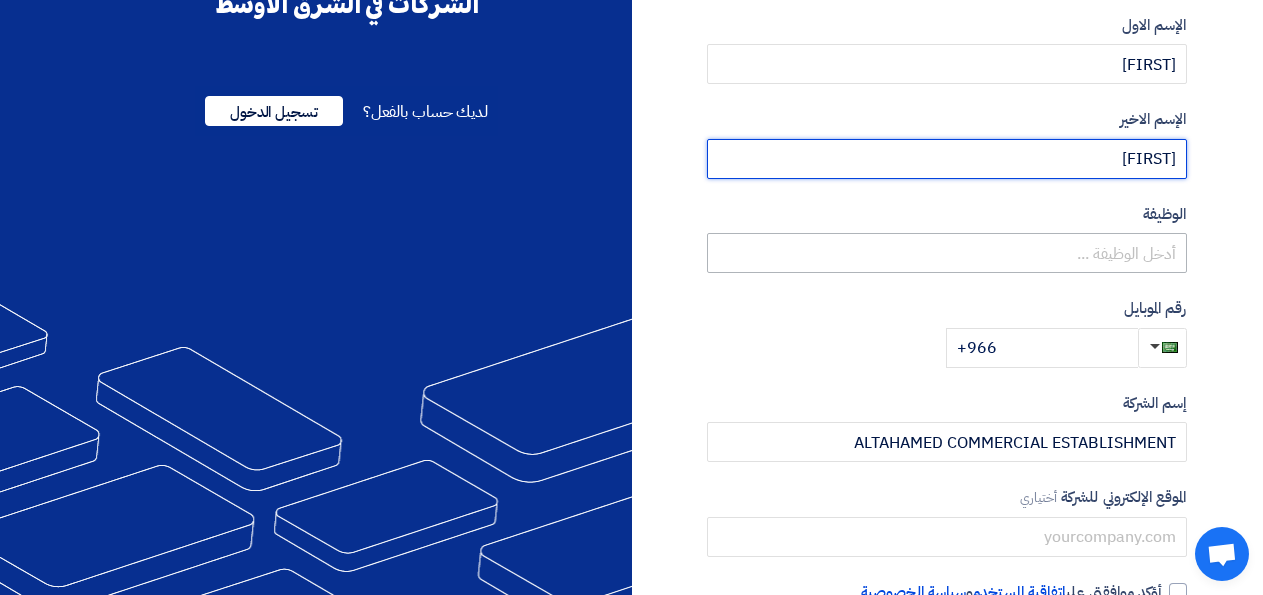type on "elyas" 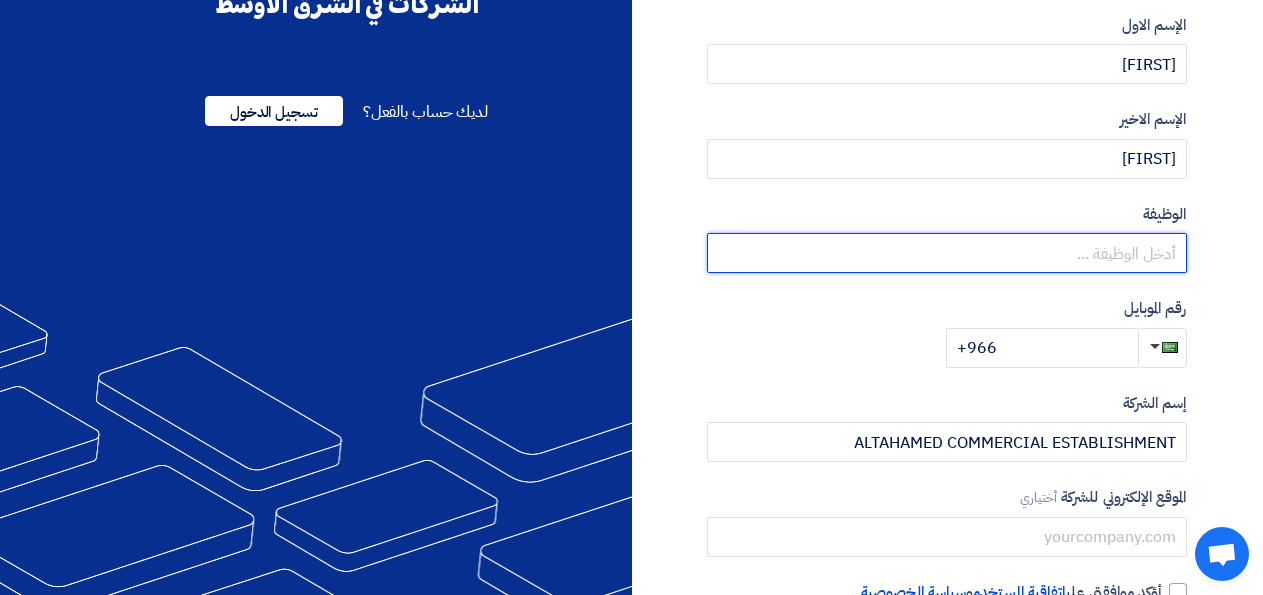 click at bounding box center (947, 253) 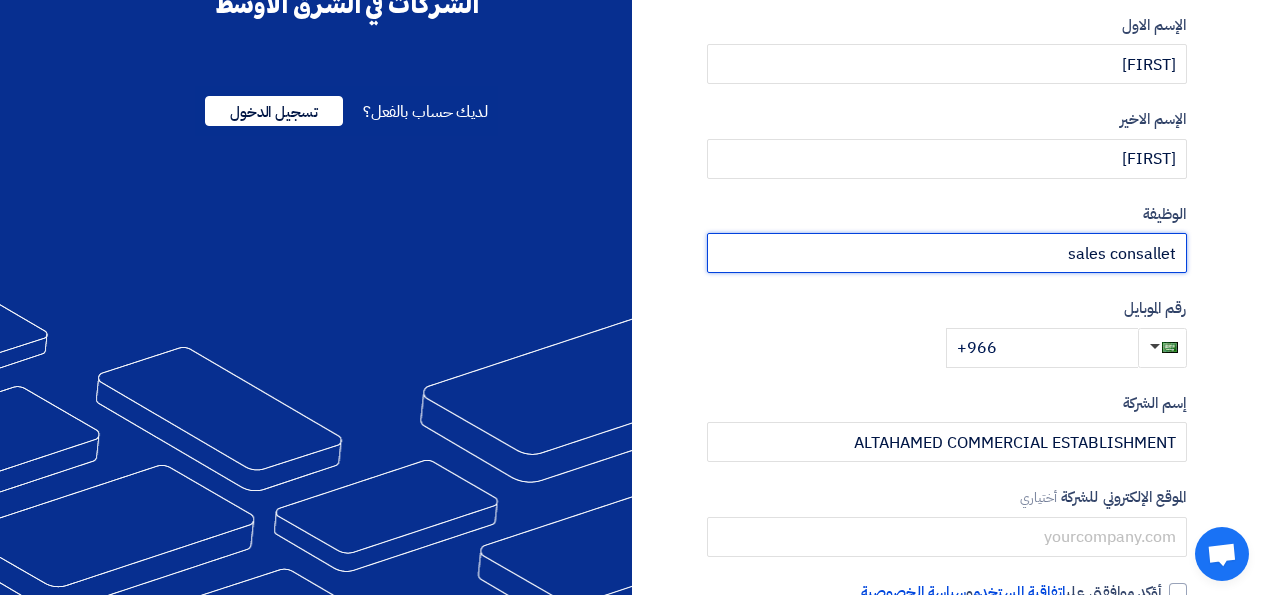 type on "sales consallet" 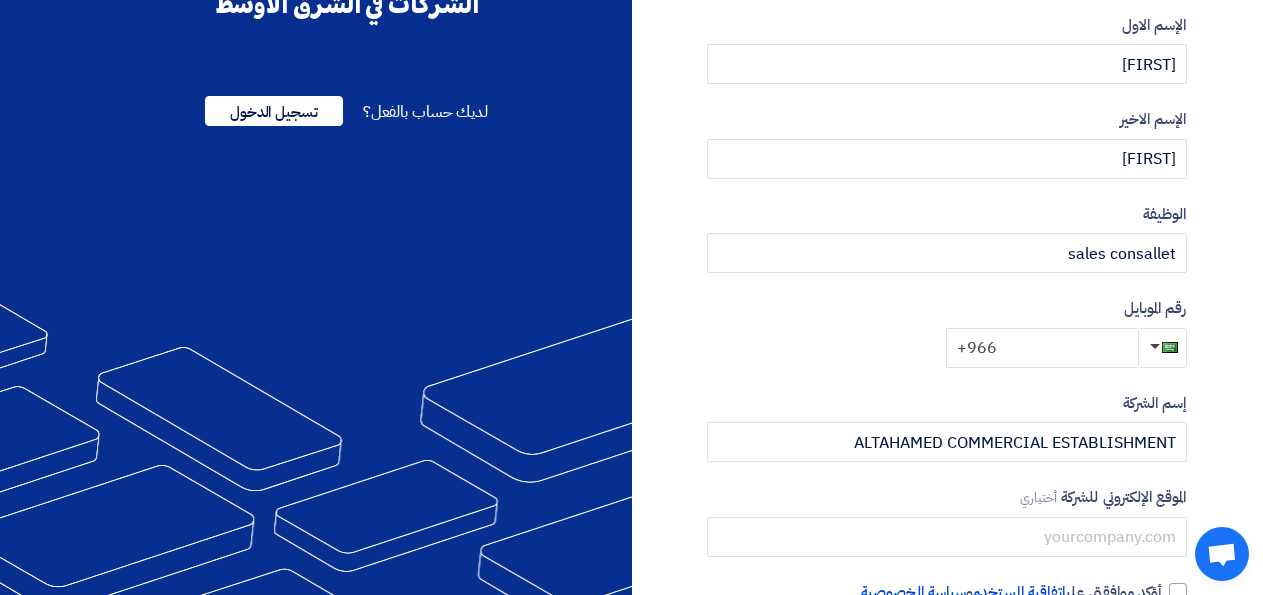 click on "+966" 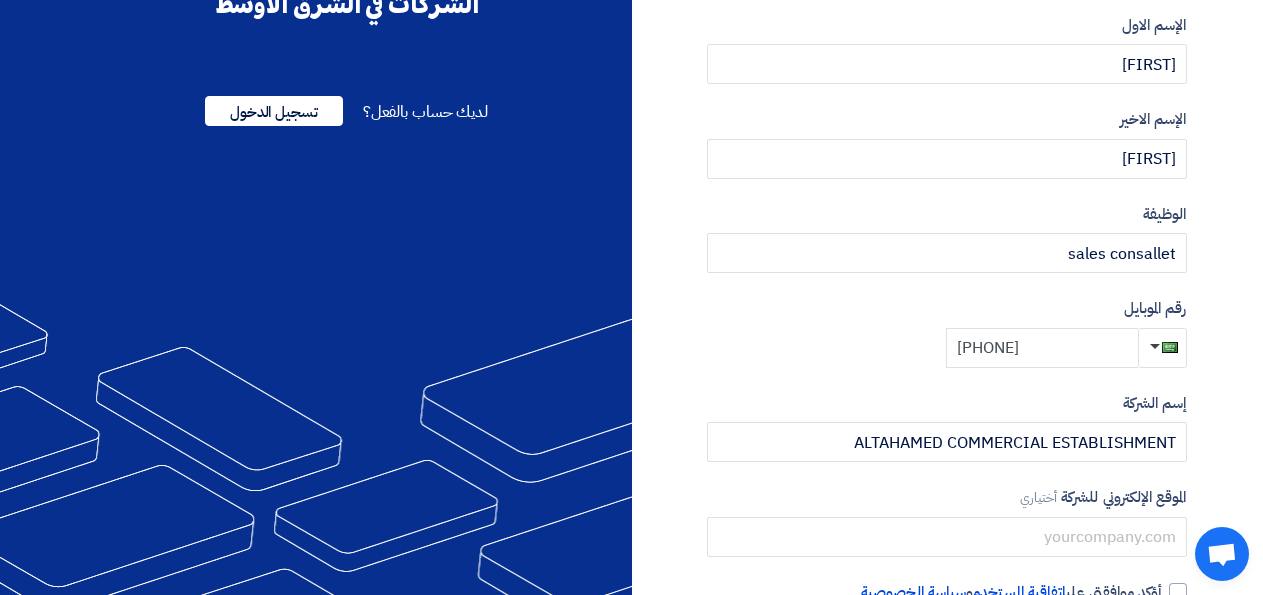 scroll, scrollTop: 502, scrollLeft: 0, axis: vertical 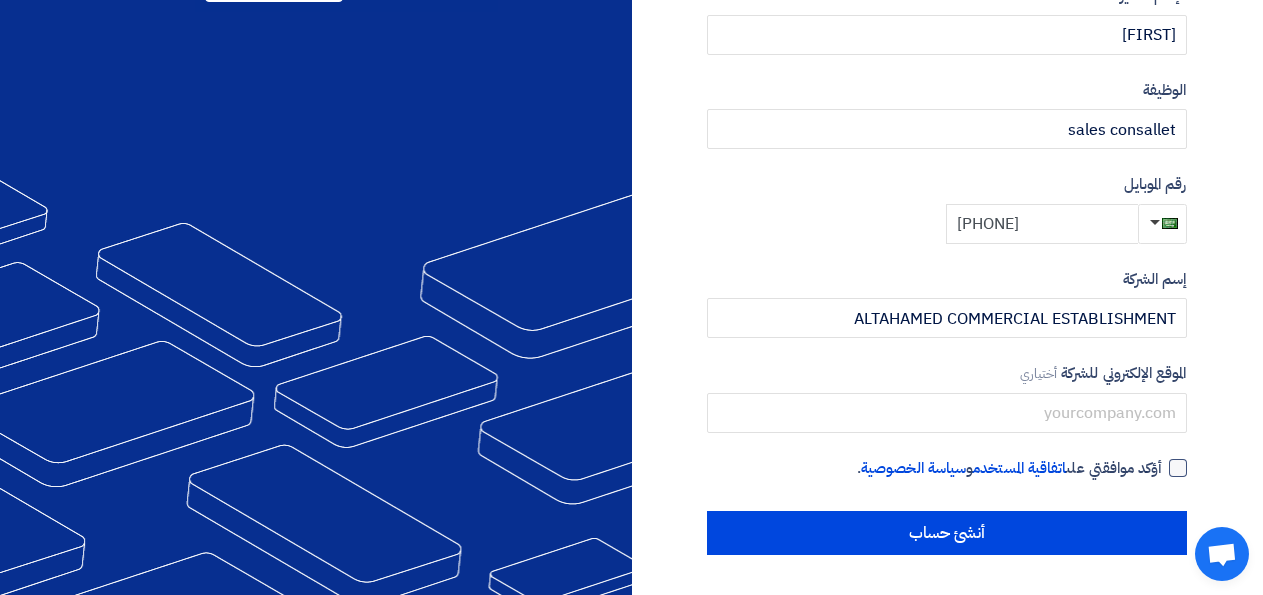 type on "+966 504393676" 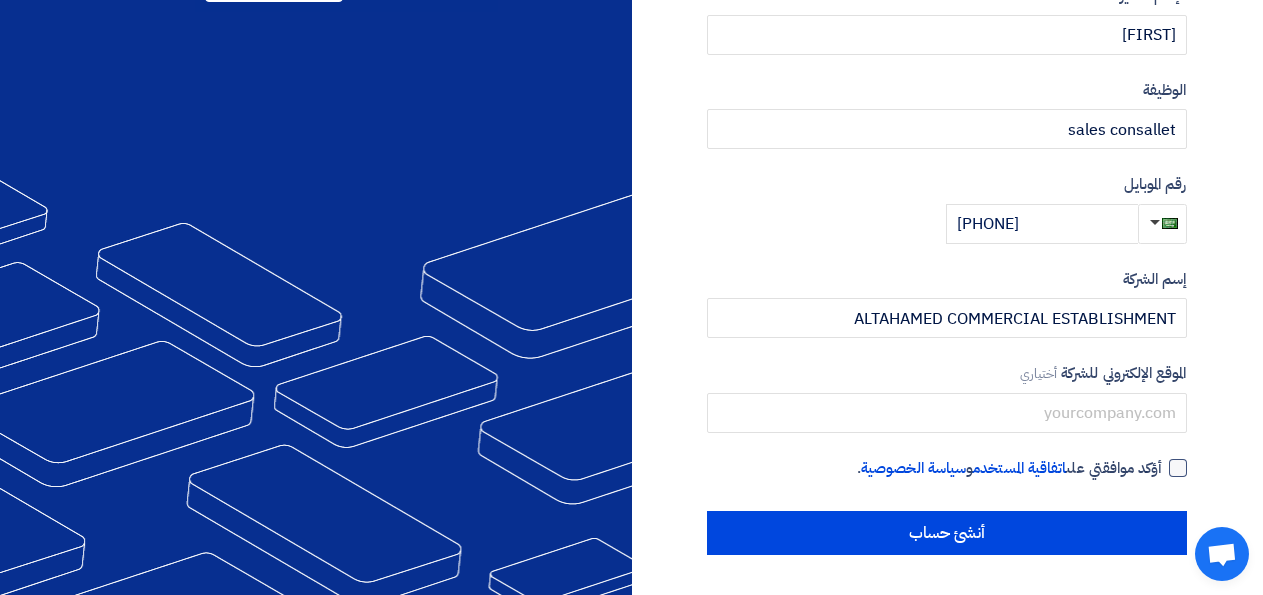 click 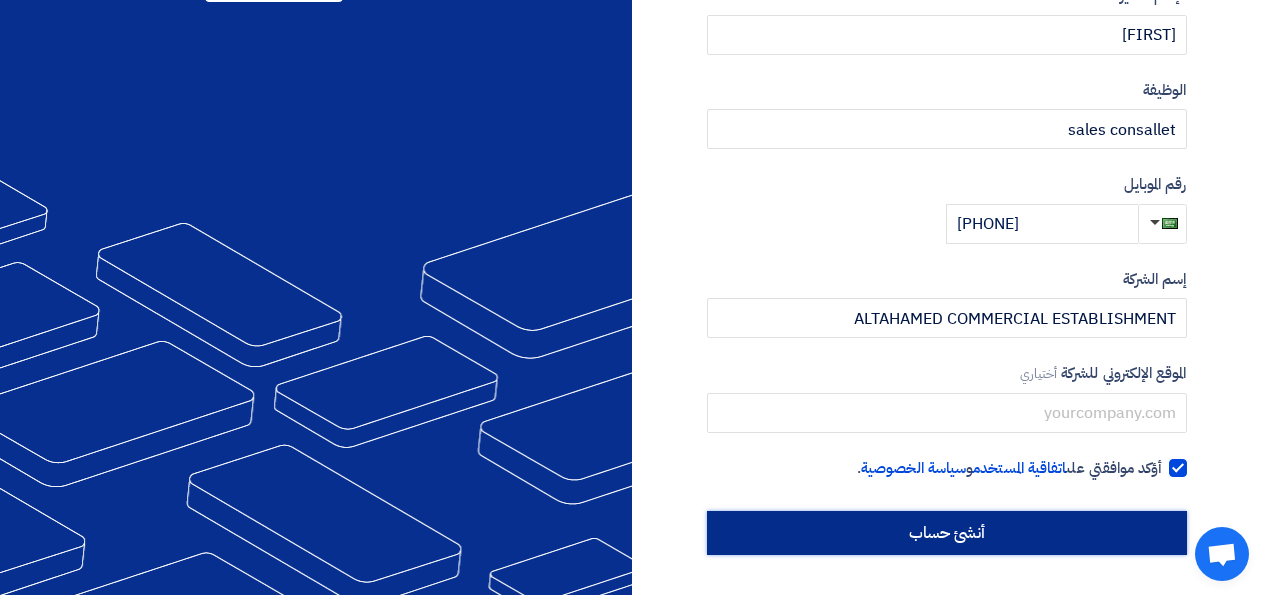 click on "أنشئ حساب" 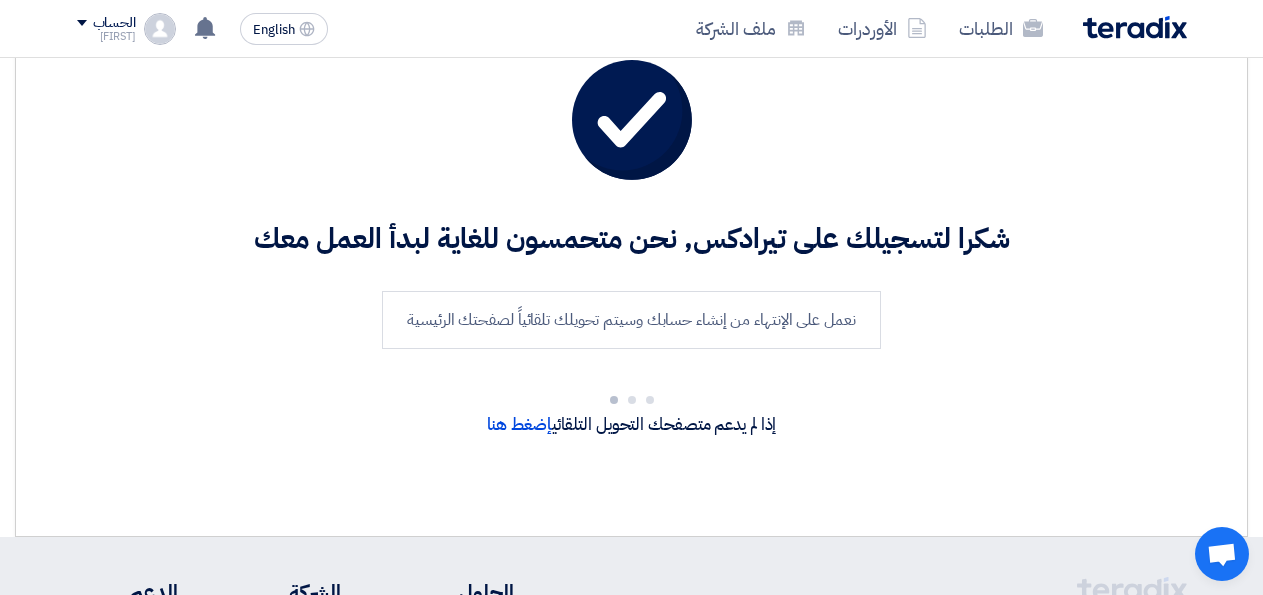 scroll, scrollTop: 0, scrollLeft: 0, axis: both 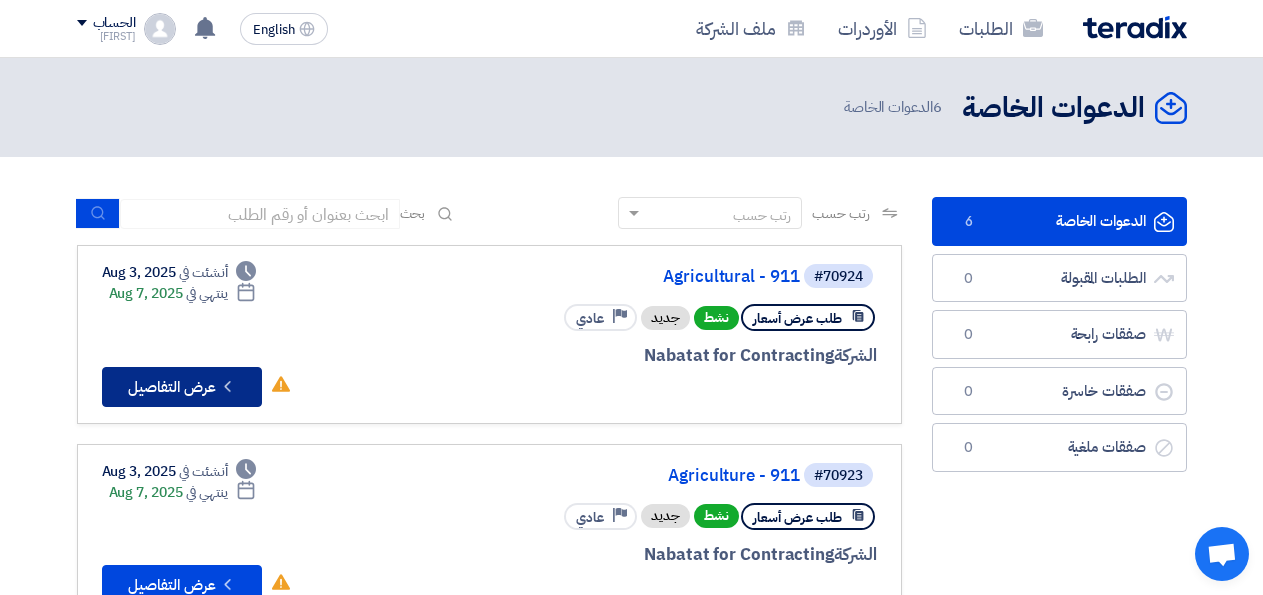 click on "Check details
عرض التفاصيل" 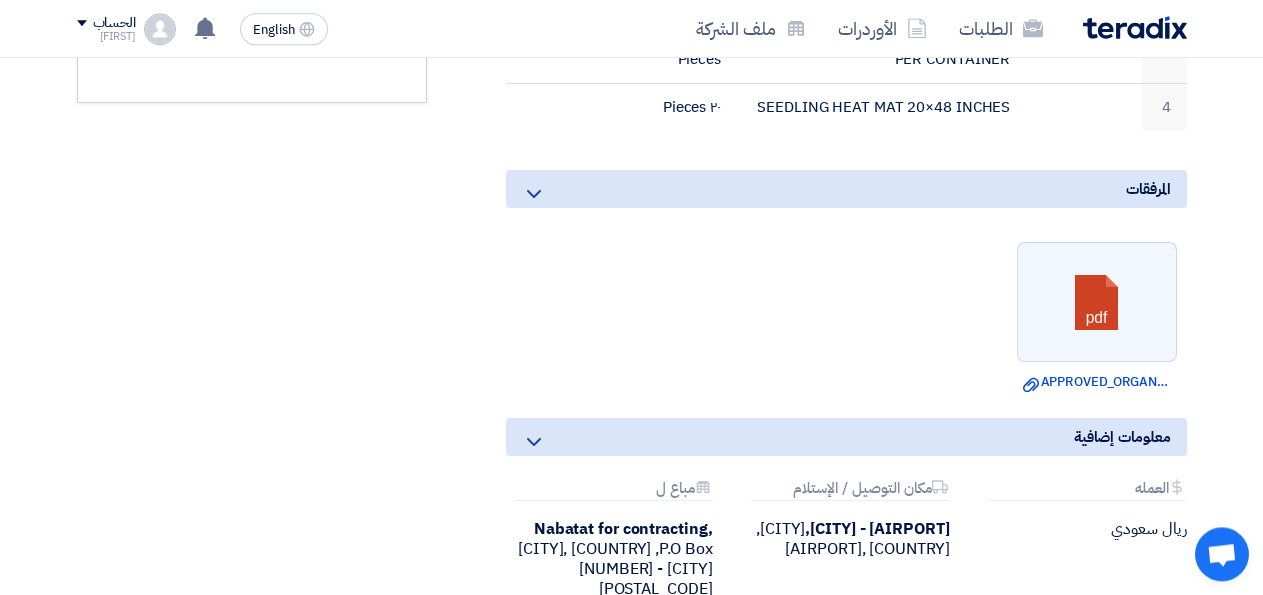 scroll, scrollTop: 756, scrollLeft: 0, axis: vertical 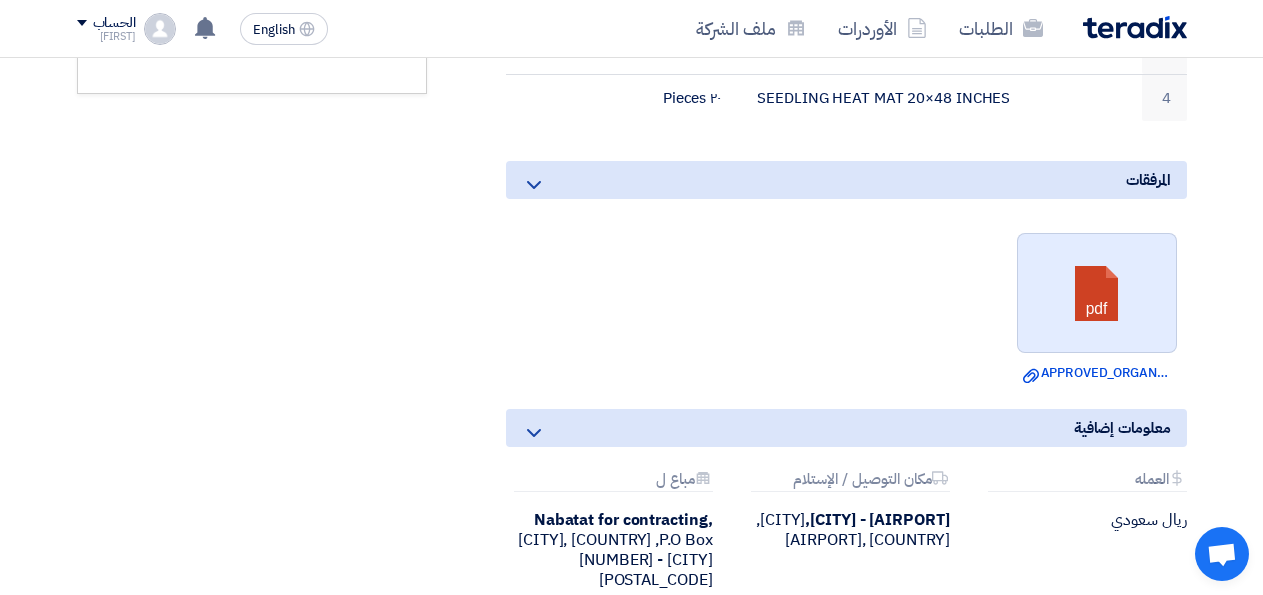 click at bounding box center [1098, 294] 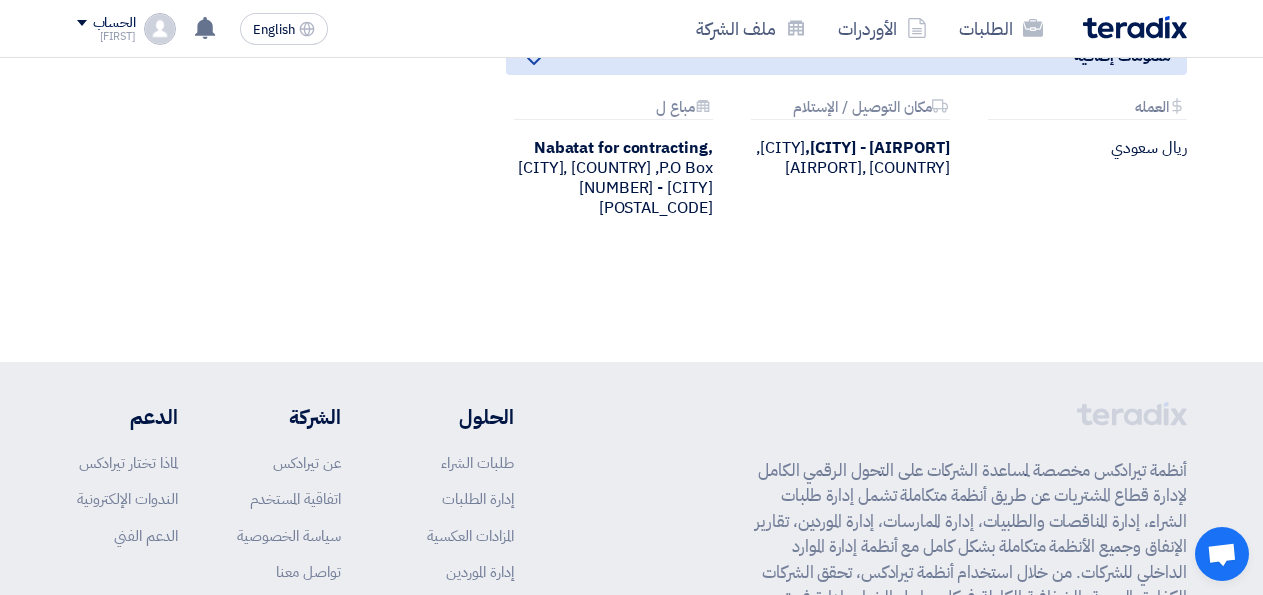 scroll, scrollTop: 1134, scrollLeft: 0, axis: vertical 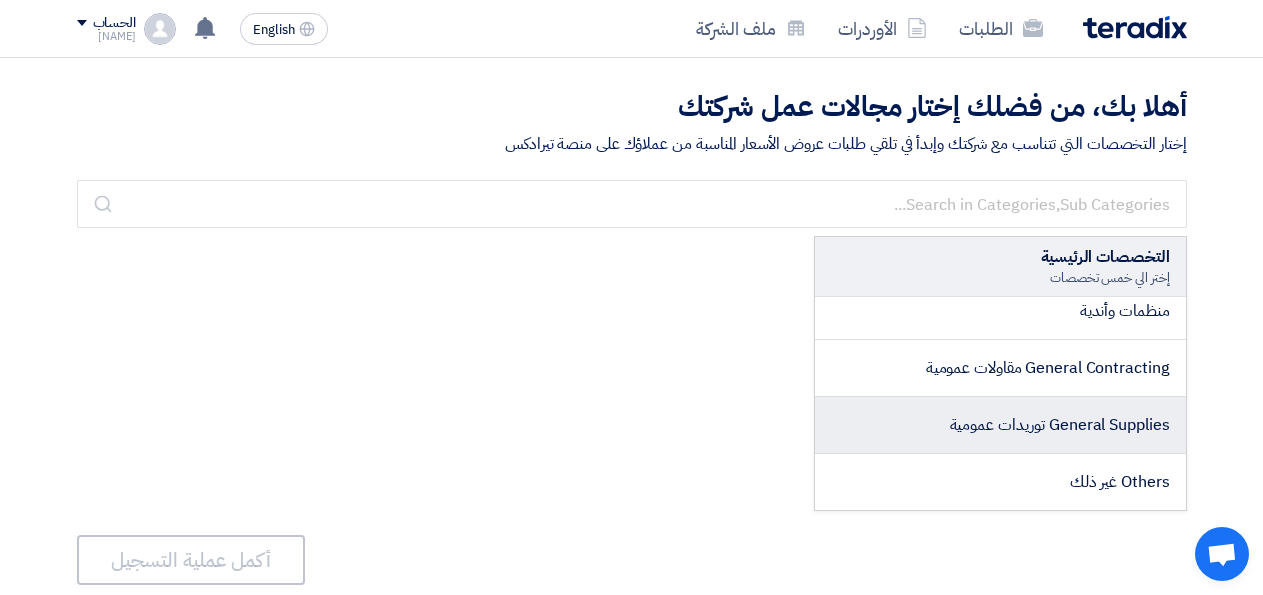 click on "General Supplies توريدات عمومية" 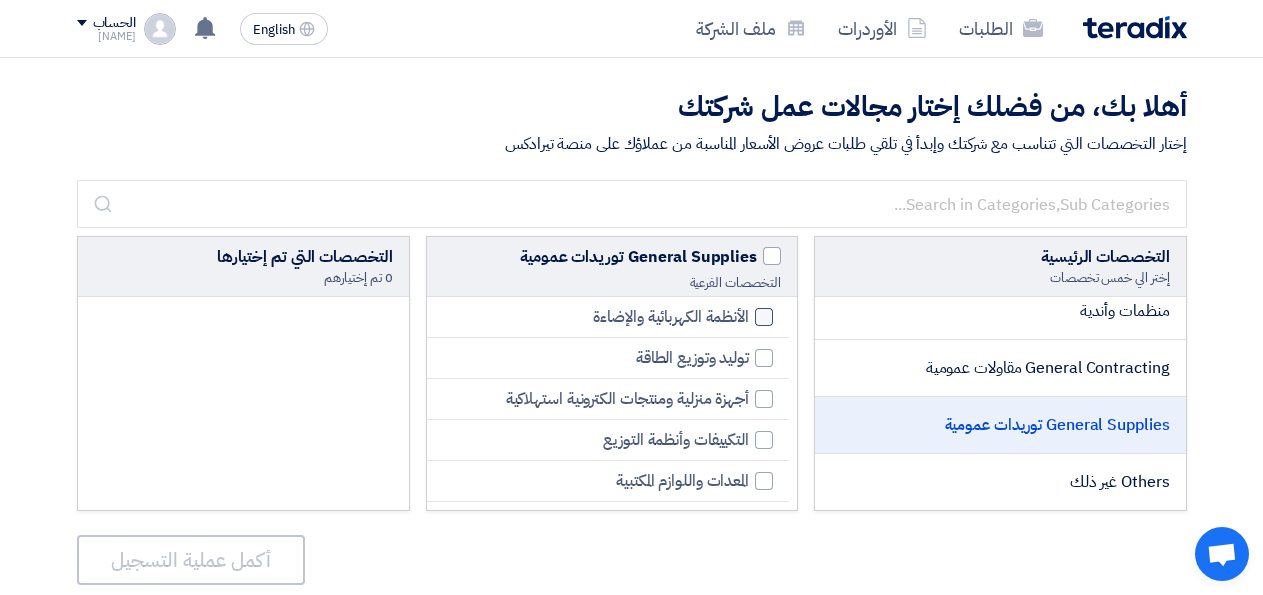 click 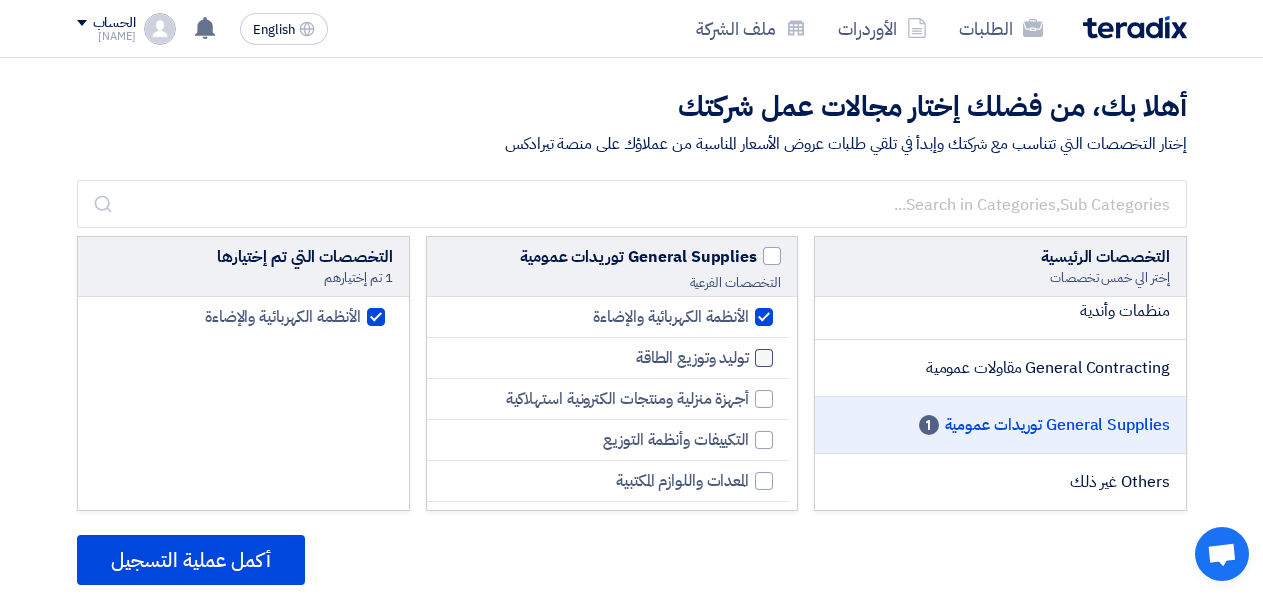 click 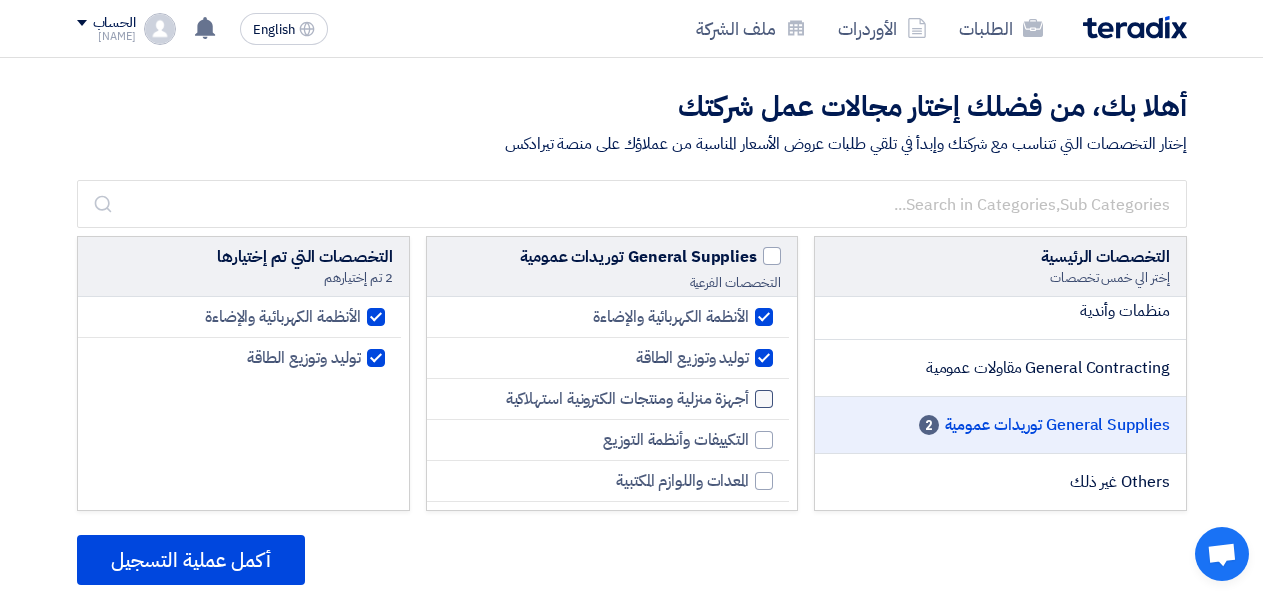 click 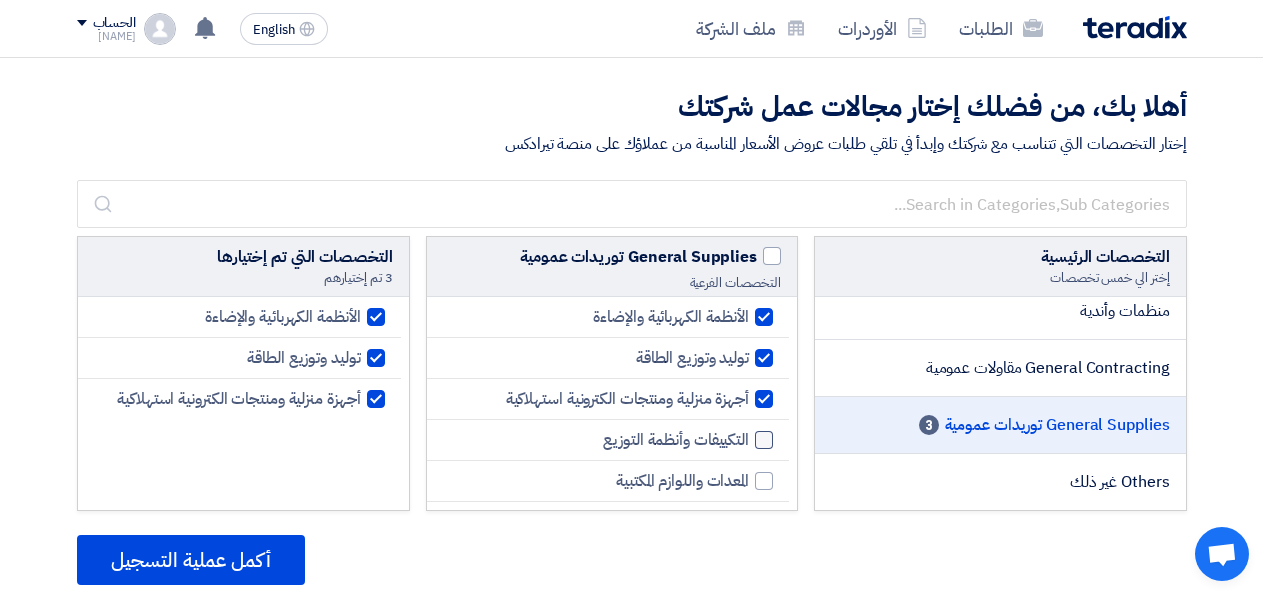 click 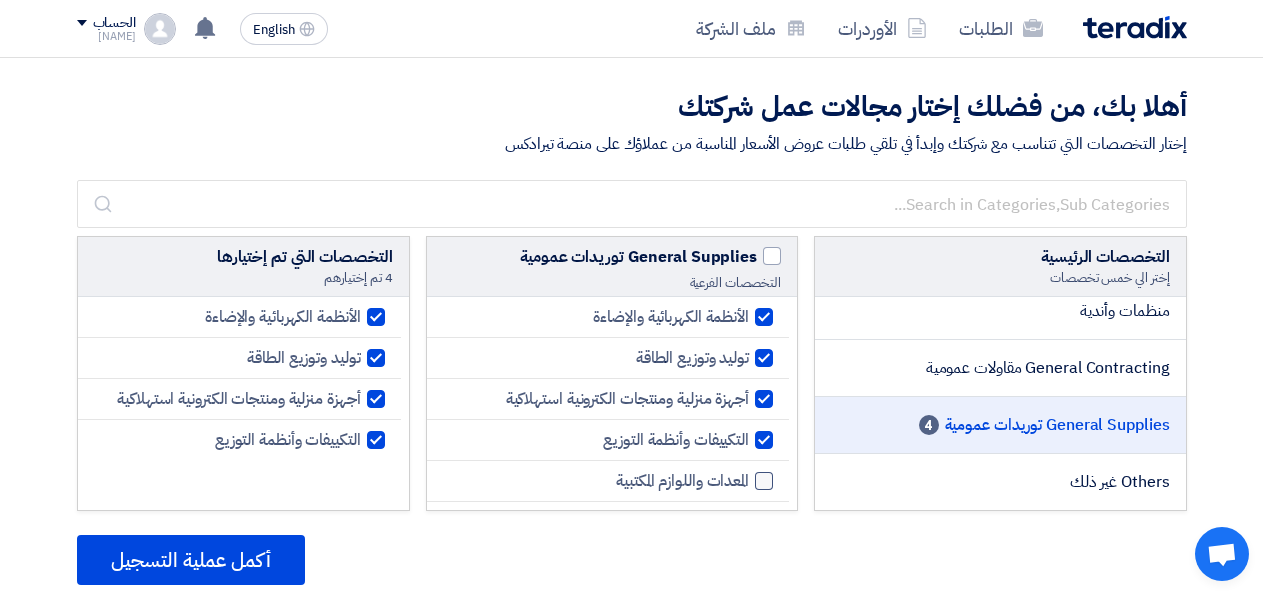 click 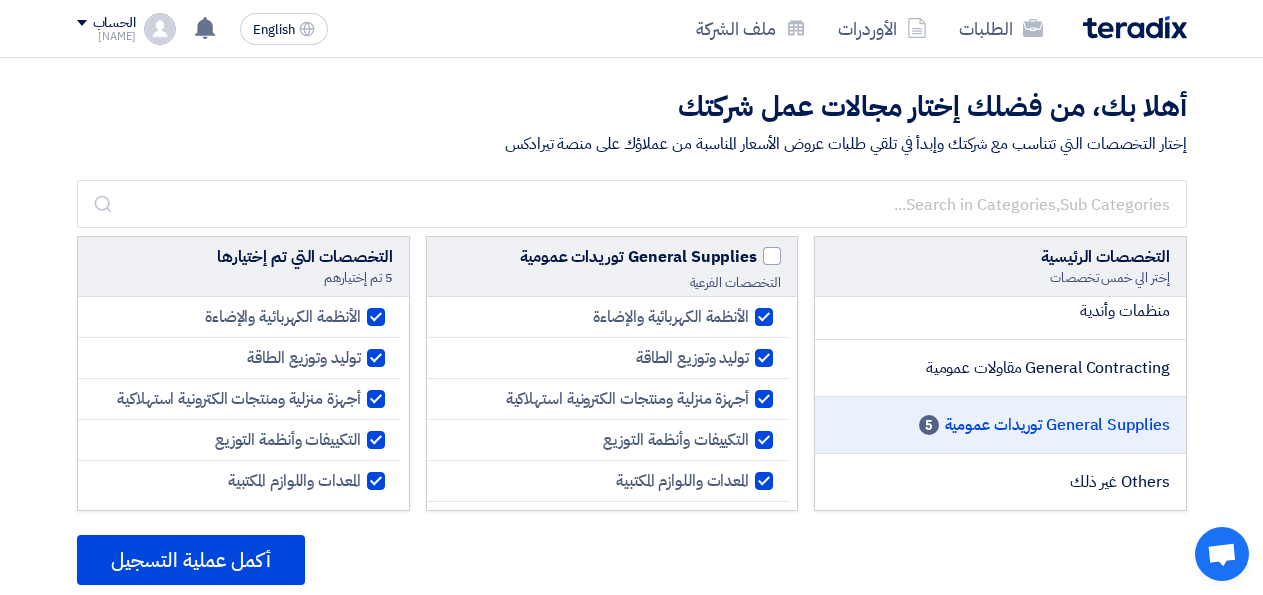 scroll, scrollTop: 144, scrollLeft: 0, axis: vertical 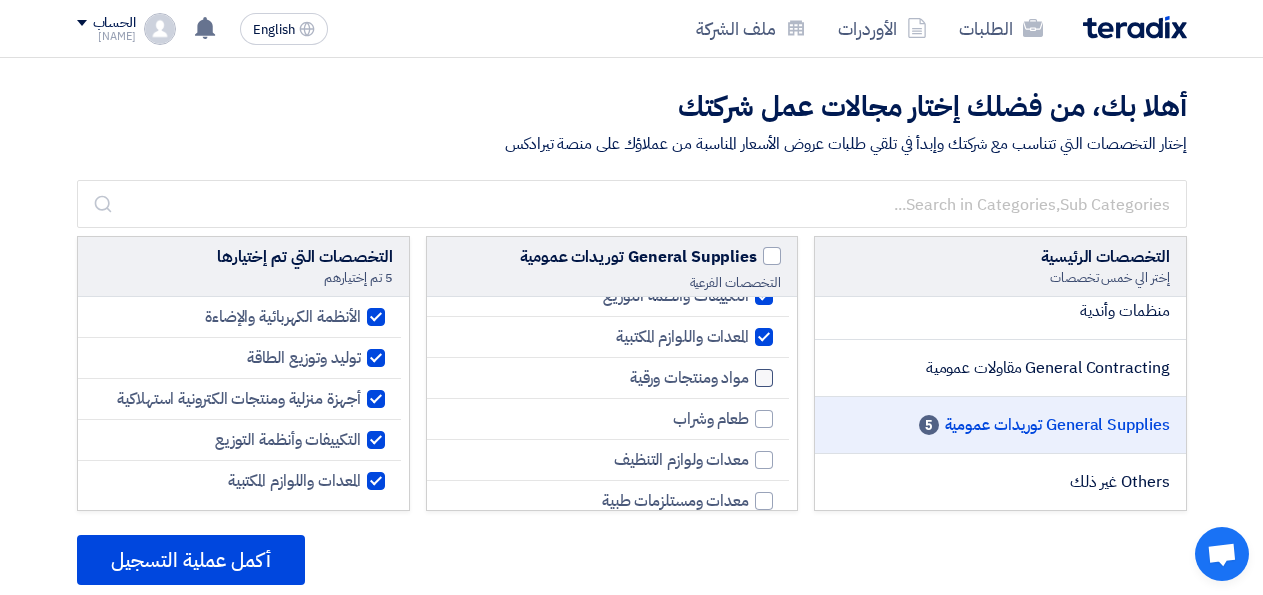 click 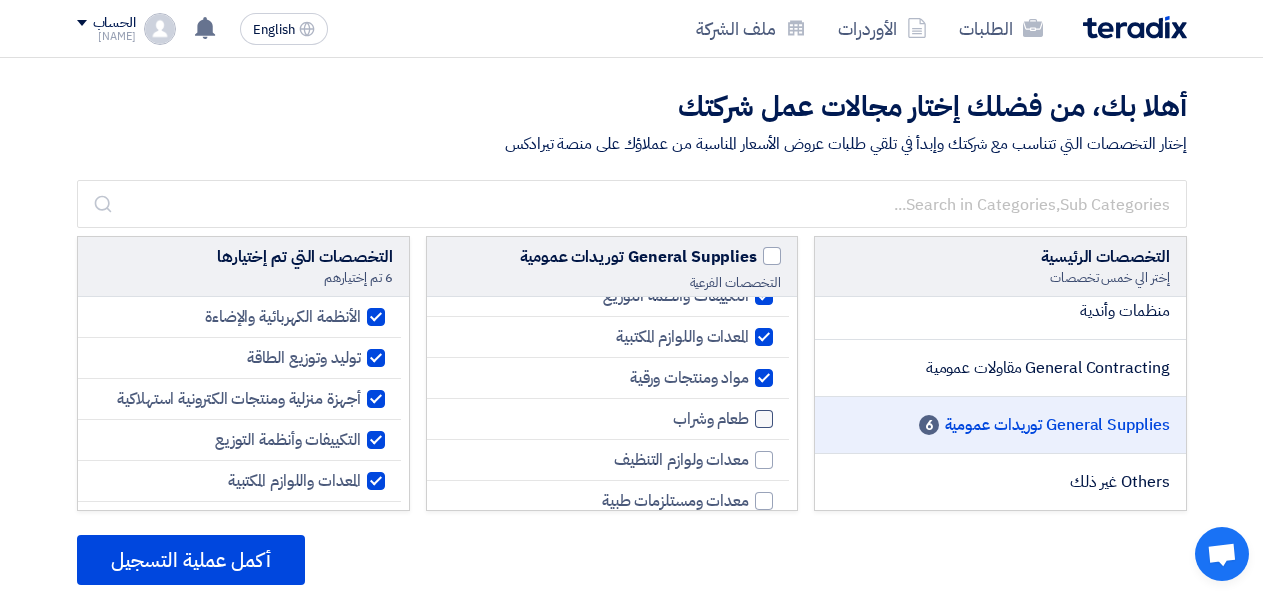 drag, startPoint x: 763, startPoint y: 418, endPoint x: 766, endPoint y: 429, distance: 11.401754 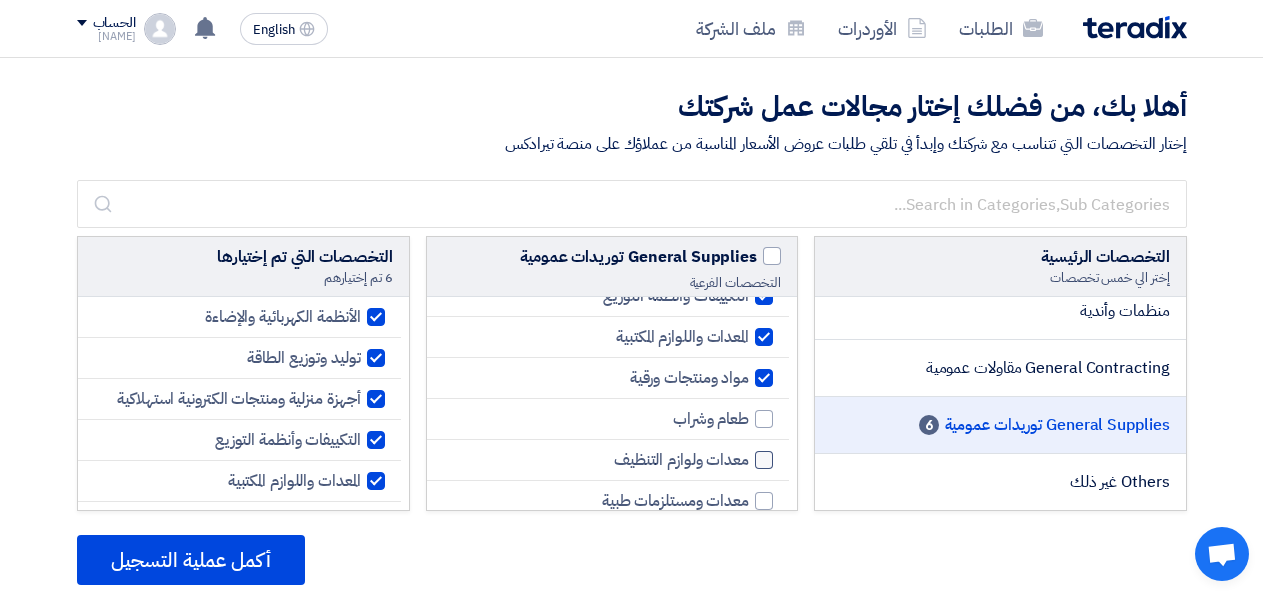 click 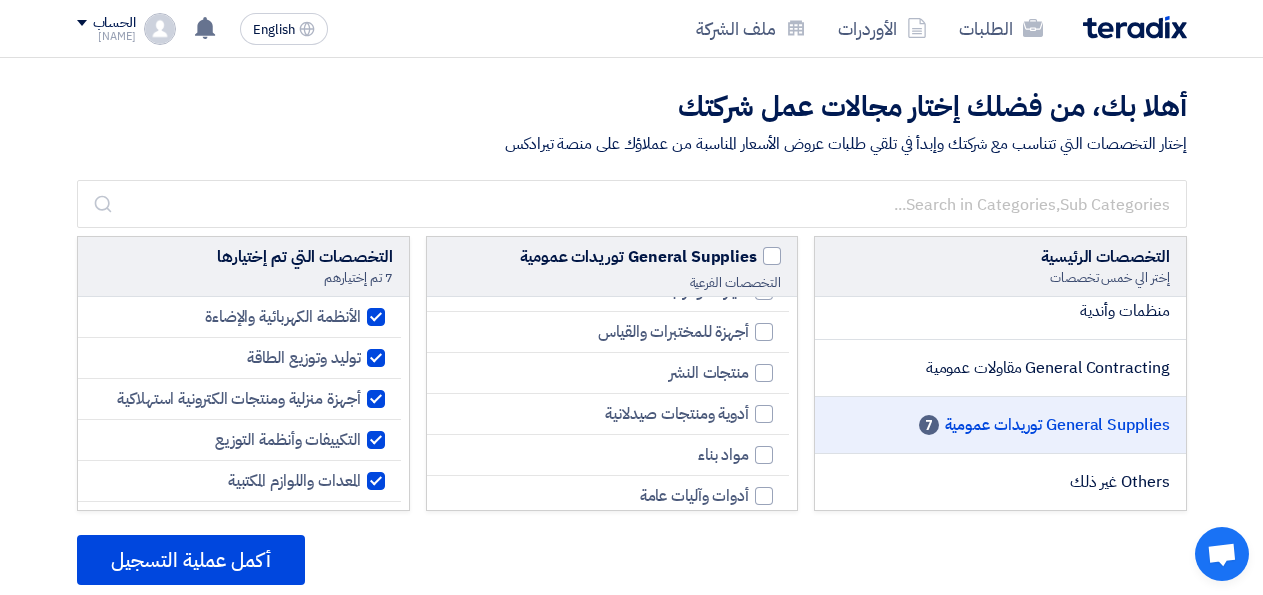 scroll, scrollTop: 576, scrollLeft: 0, axis: vertical 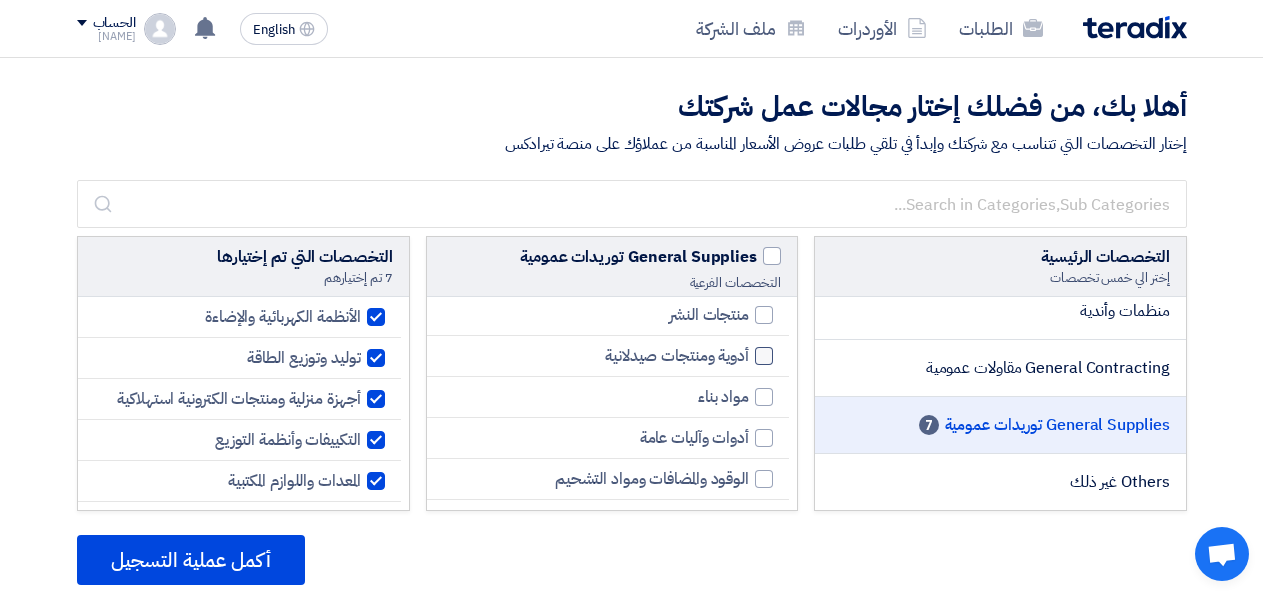 click 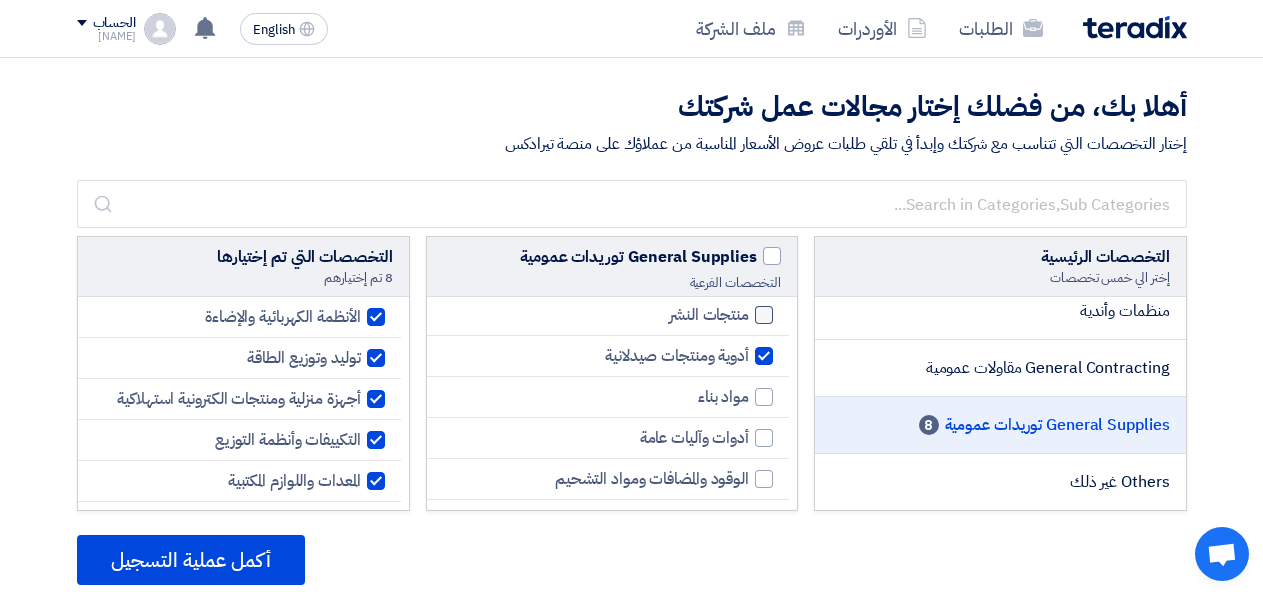 click 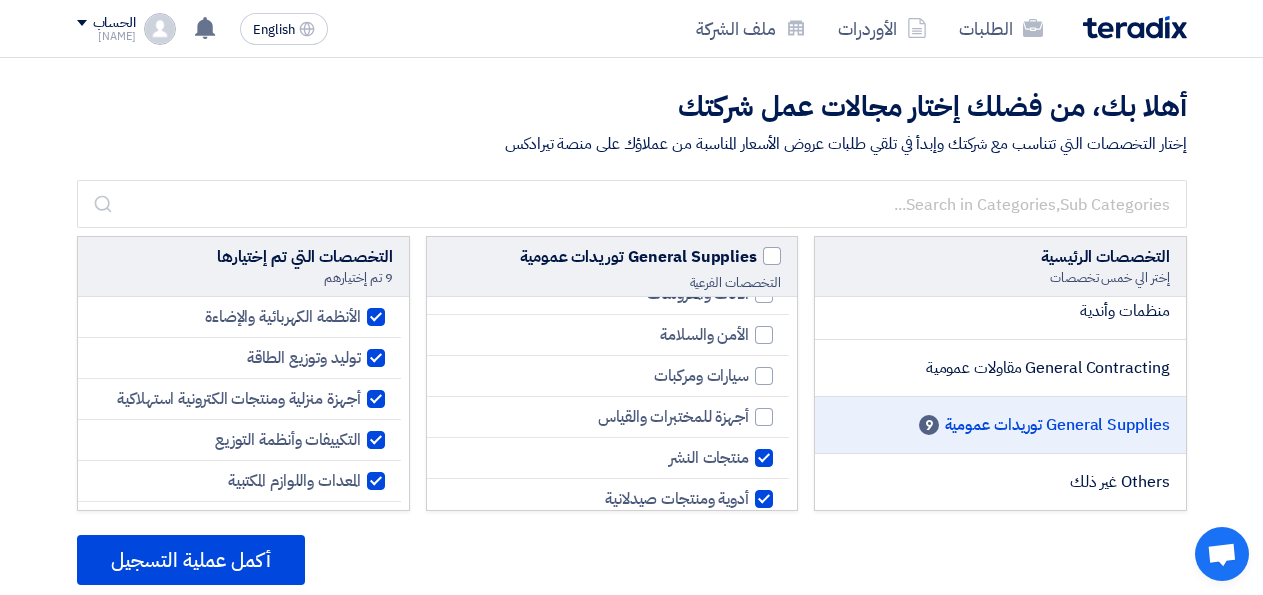 scroll, scrollTop: 432, scrollLeft: 0, axis: vertical 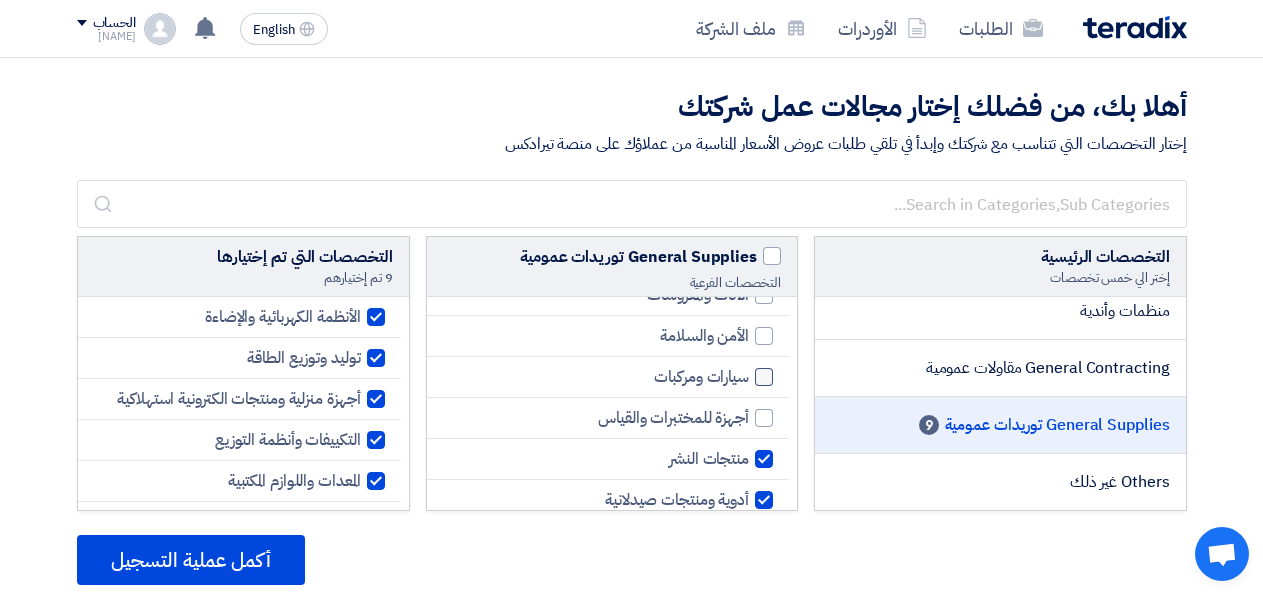 drag, startPoint x: 759, startPoint y: 417, endPoint x: 755, endPoint y: 384, distance: 33.24154 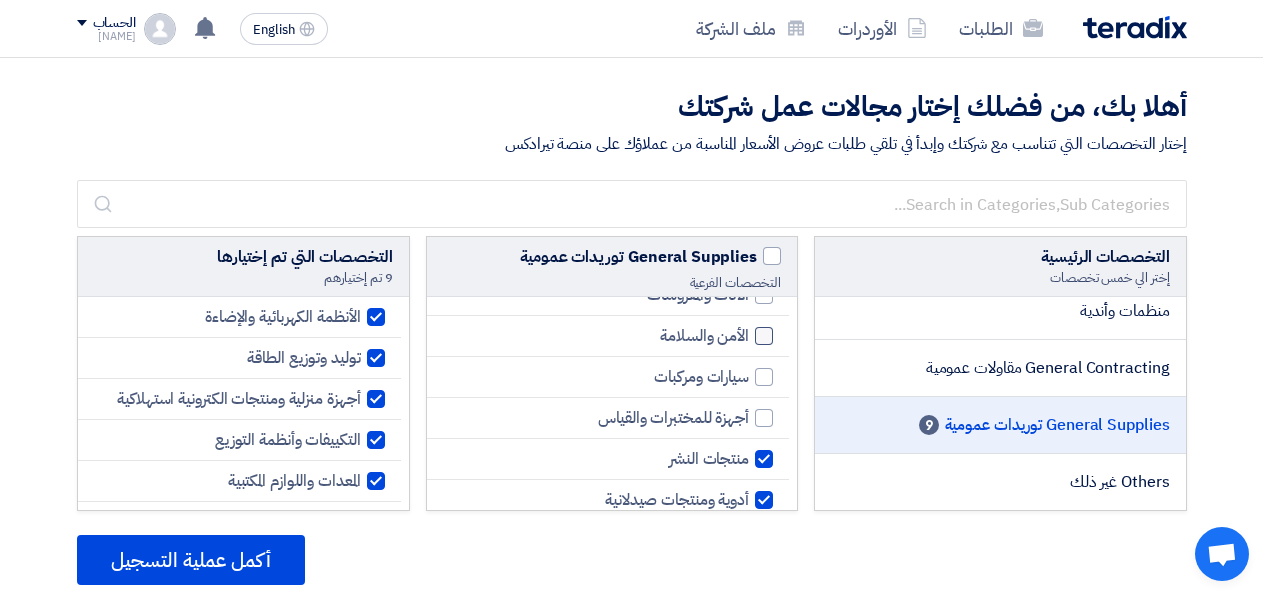 drag, startPoint x: 765, startPoint y: 373, endPoint x: 760, endPoint y: 333, distance: 40.311287 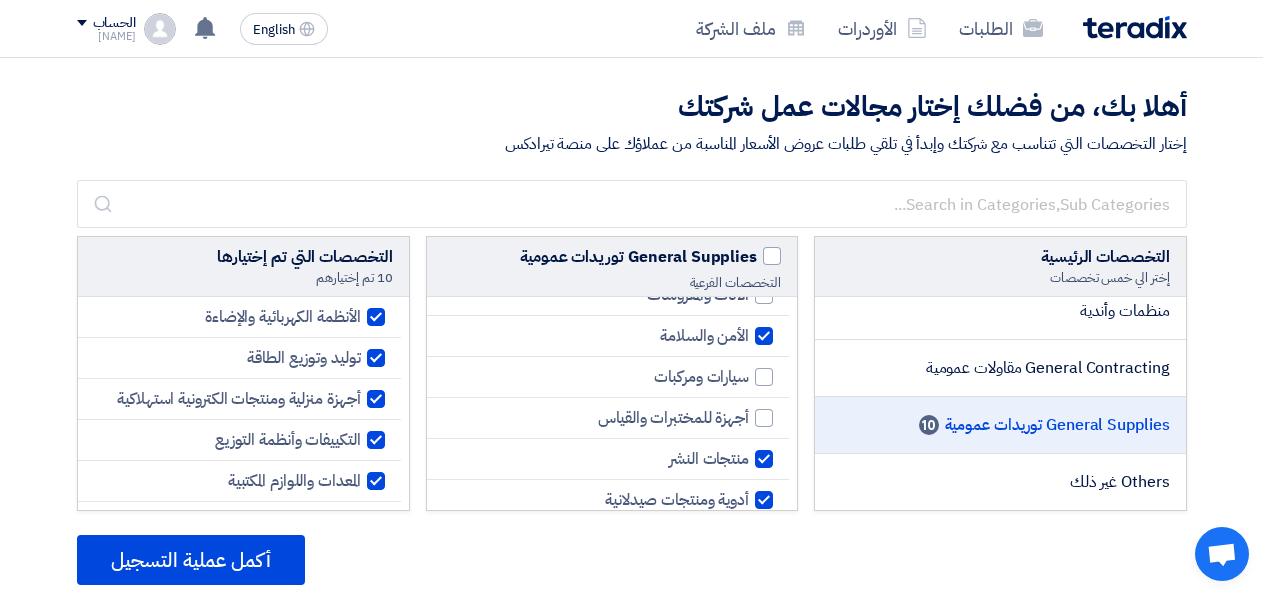 drag, startPoint x: 763, startPoint y: 378, endPoint x: 765, endPoint y: 390, distance: 12.165525 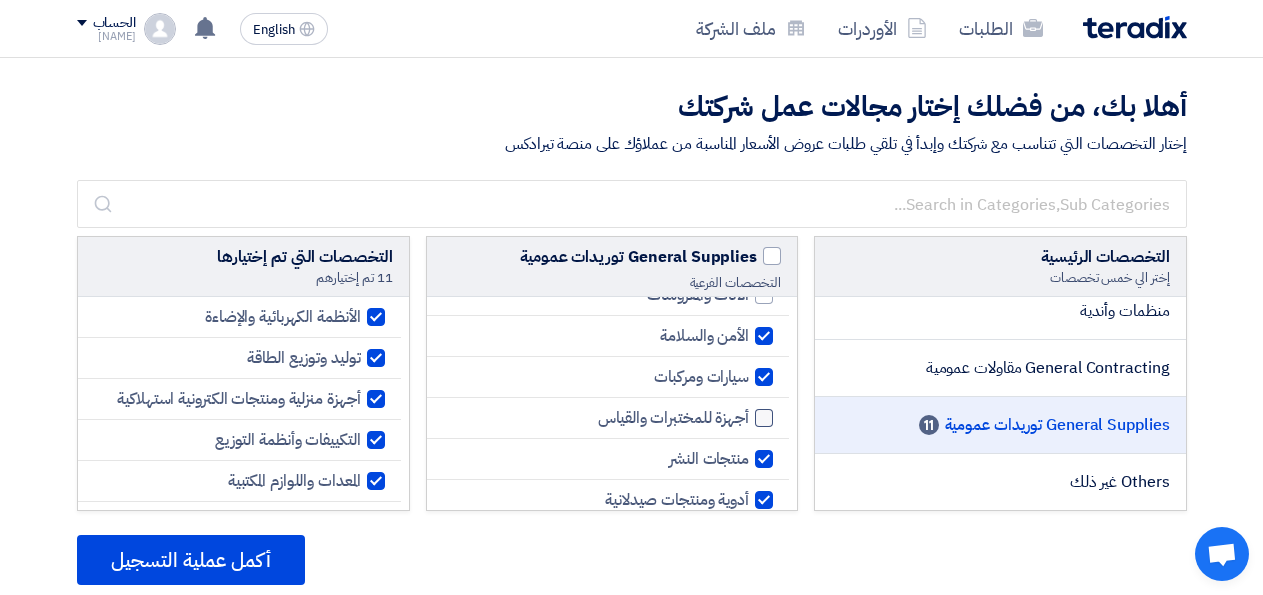 click 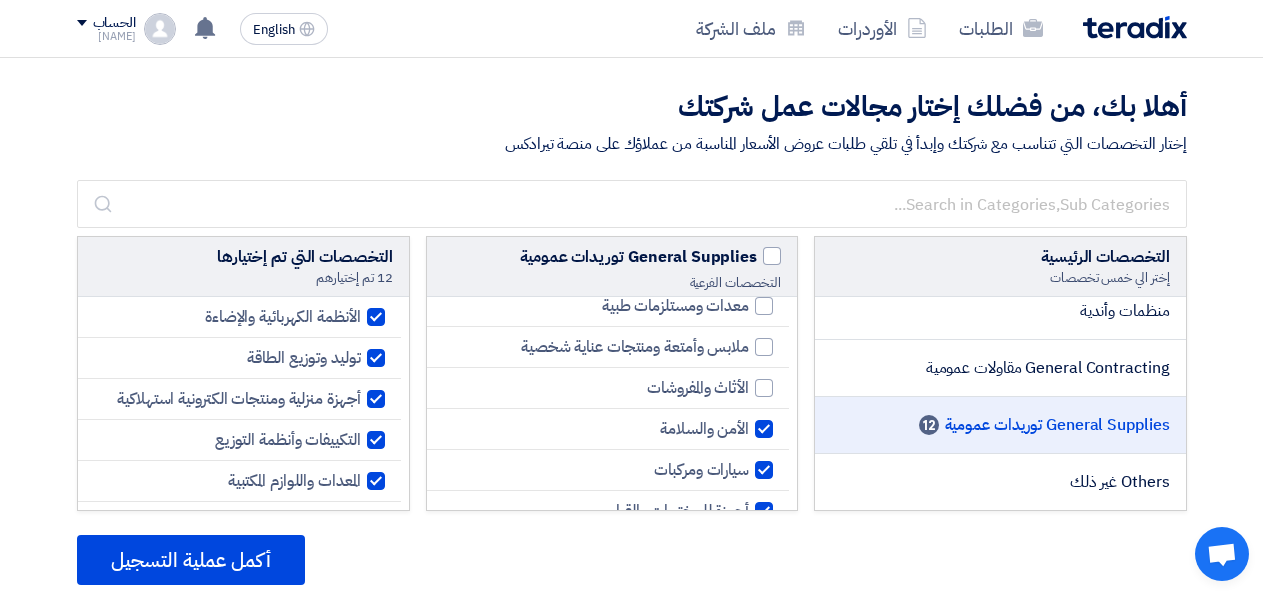 scroll, scrollTop: 144, scrollLeft: 0, axis: vertical 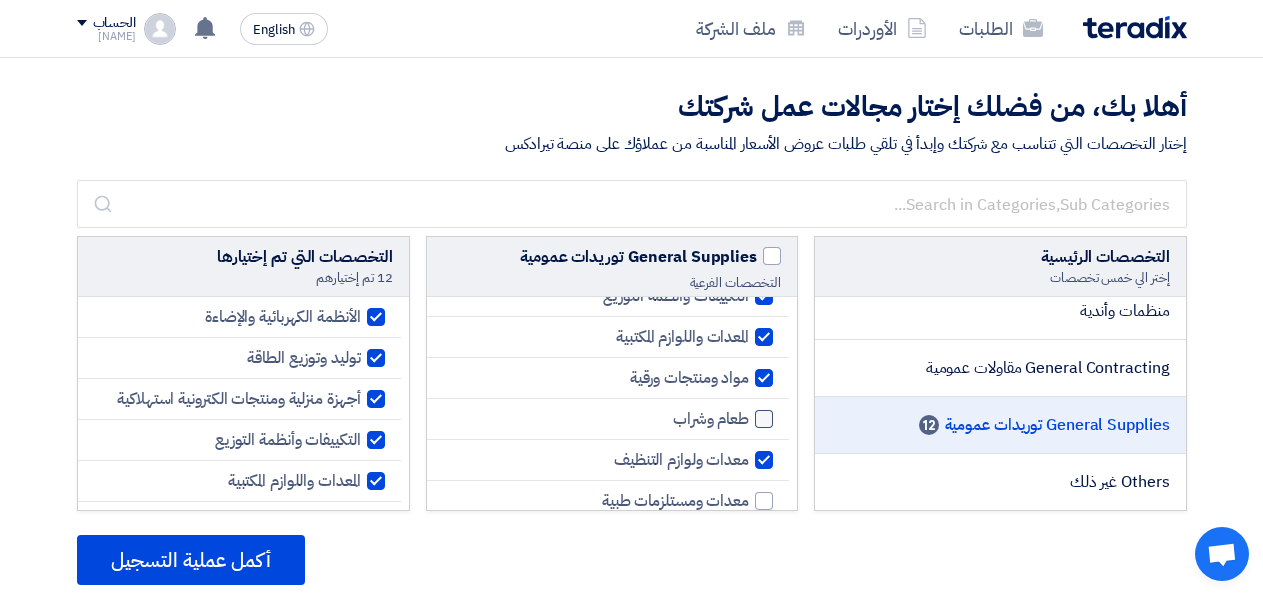 click 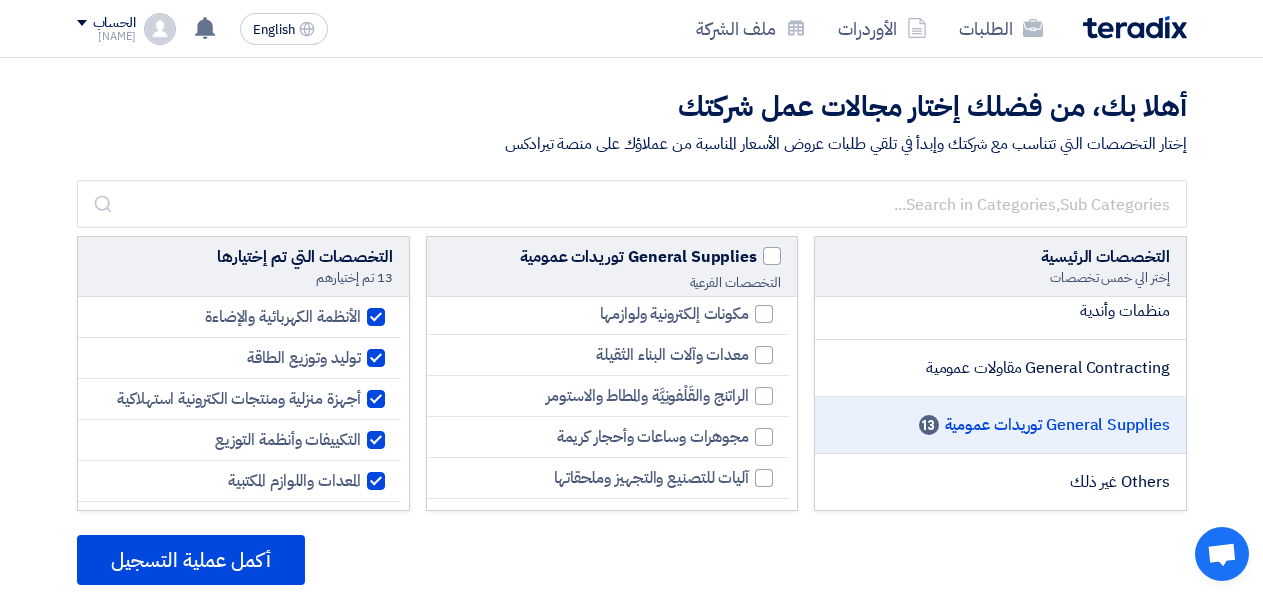 scroll, scrollTop: 1278, scrollLeft: 0, axis: vertical 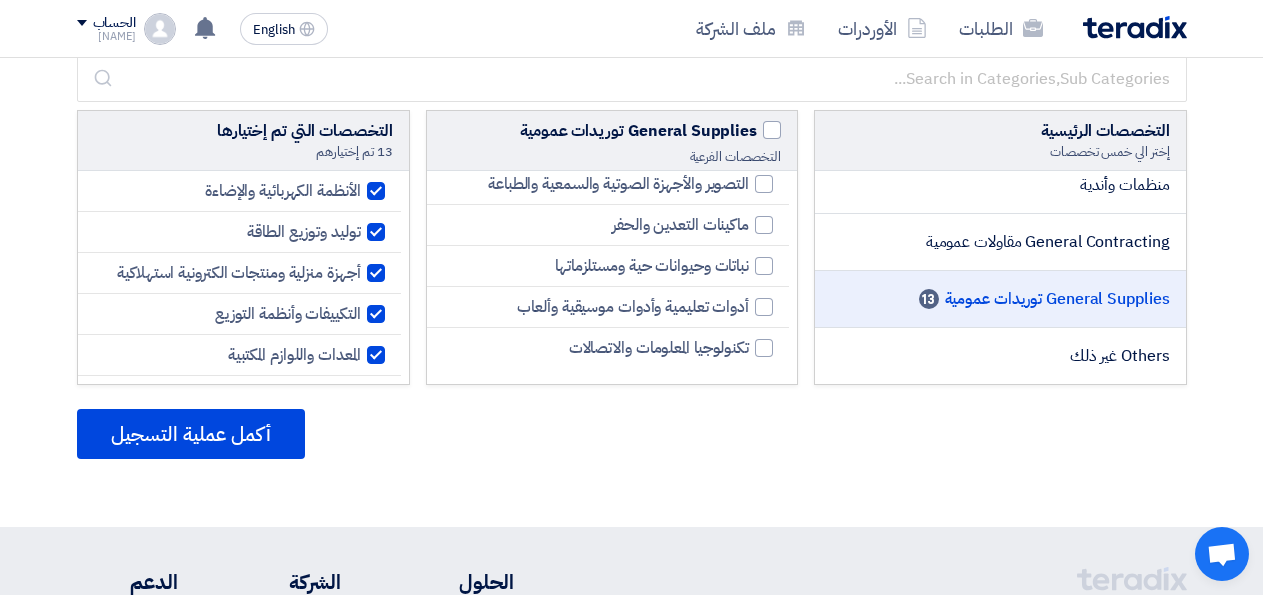 drag, startPoint x: 764, startPoint y: 348, endPoint x: 758, endPoint y: 325, distance: 23.769728 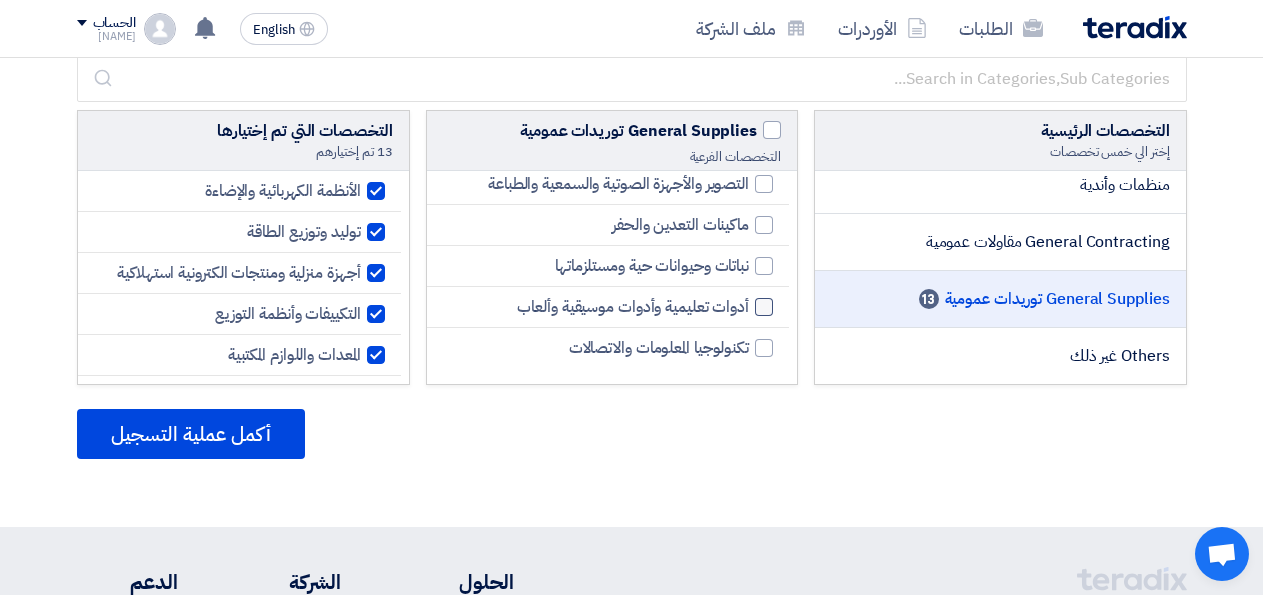 click 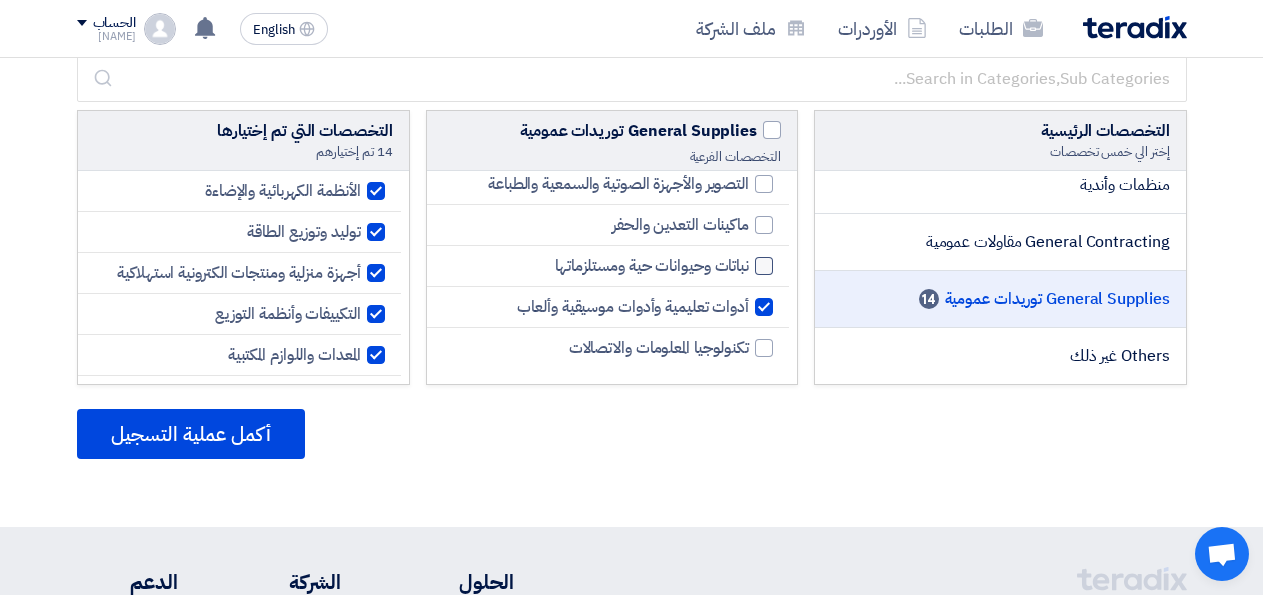 click 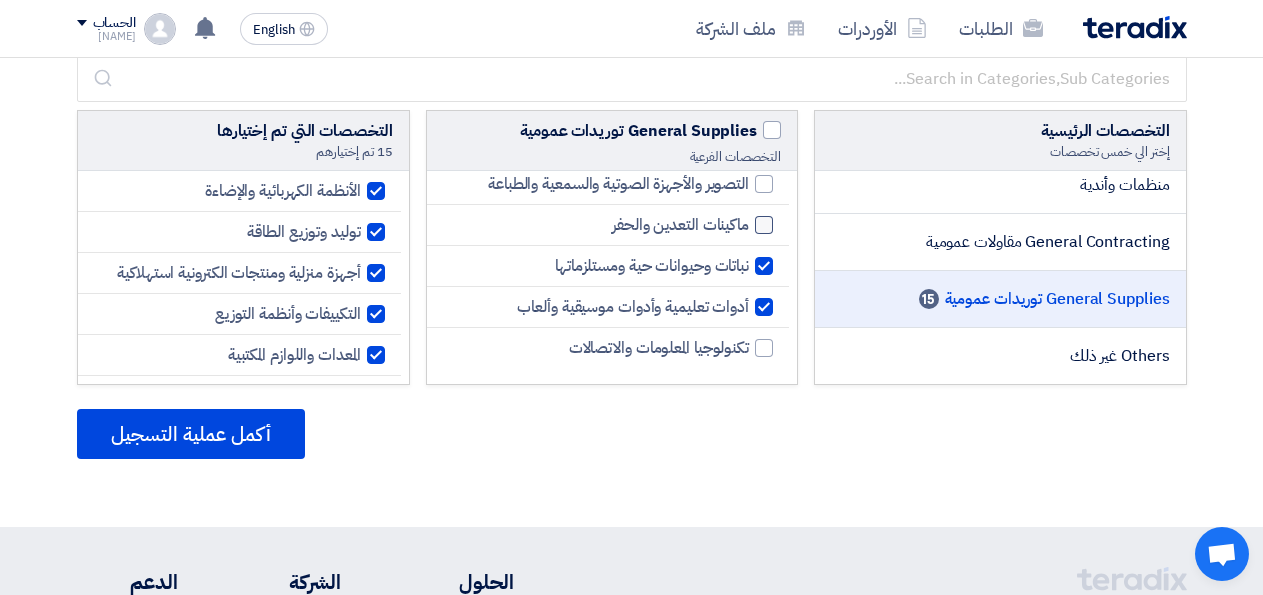 click 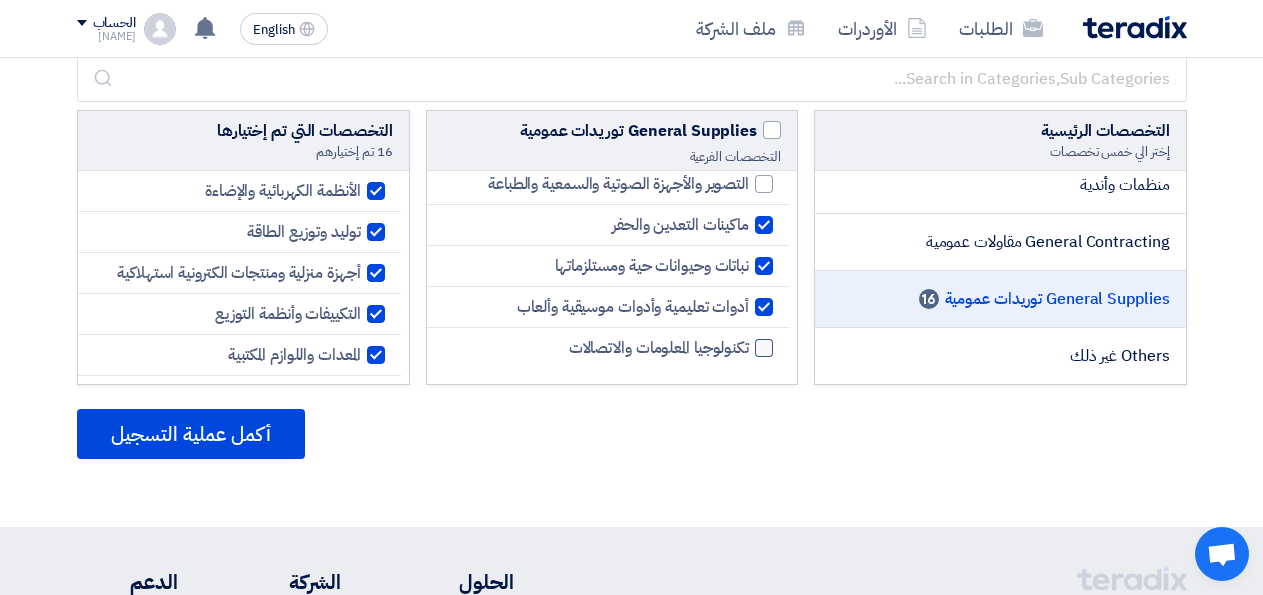 click 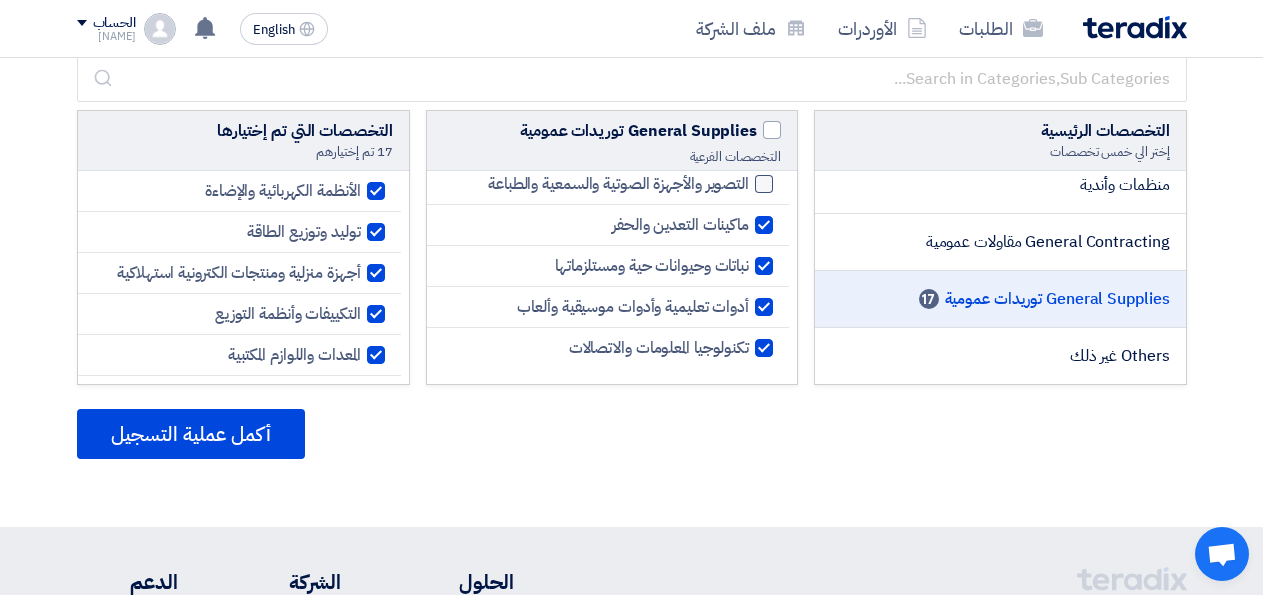 click 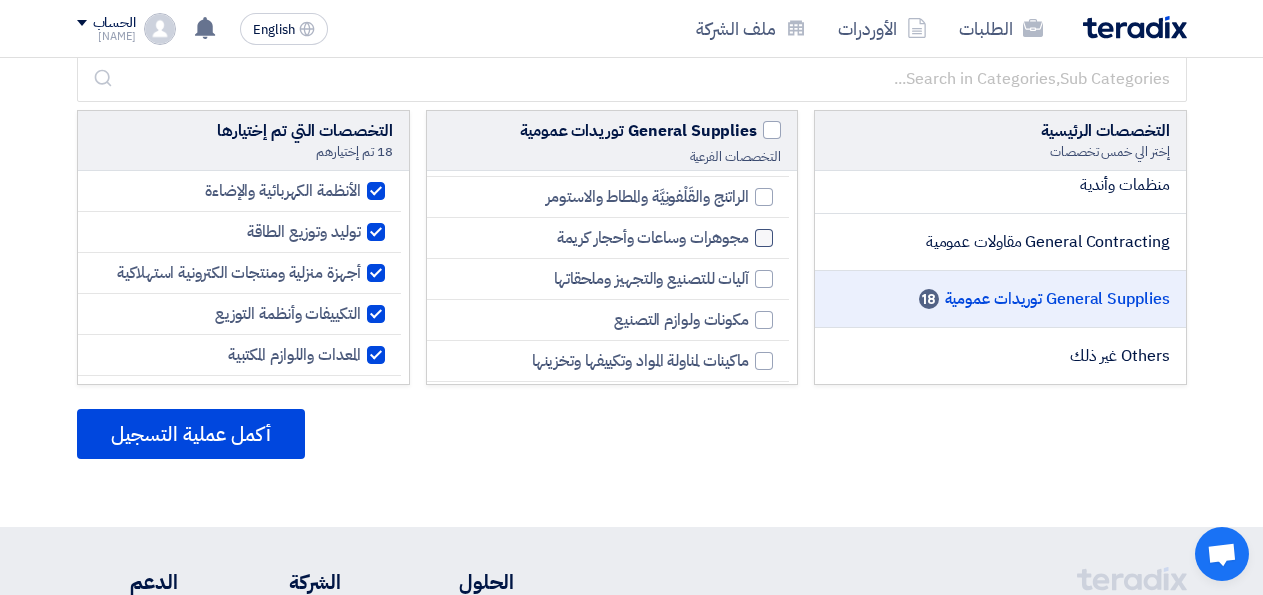 scroll, scrollTop: 846, scrollLeft: 0, axis: vertical 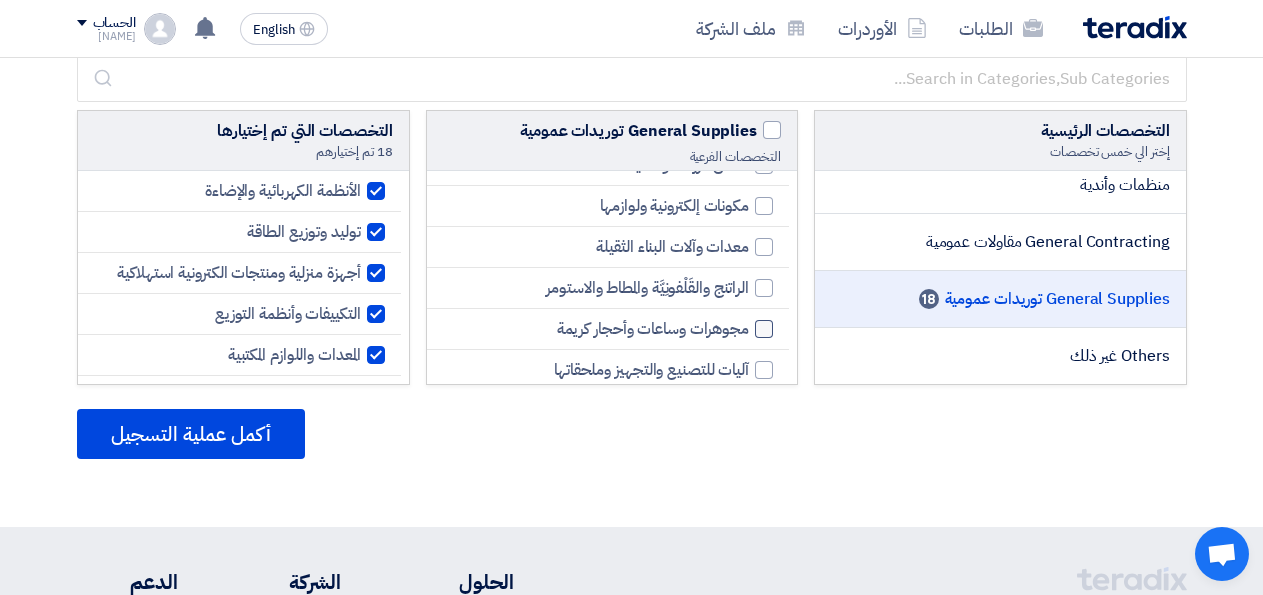 drag, startPoint x: 767, startPoint y: 284, endPoint x: 764, endPoint y: 320, distance: 36.124783 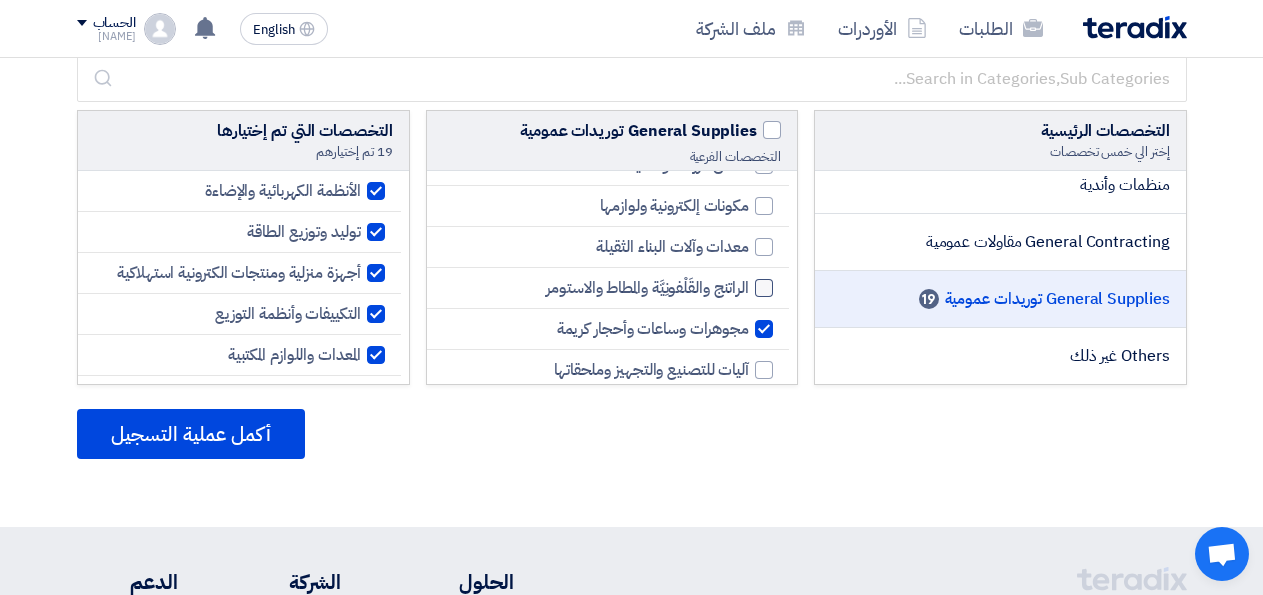 click 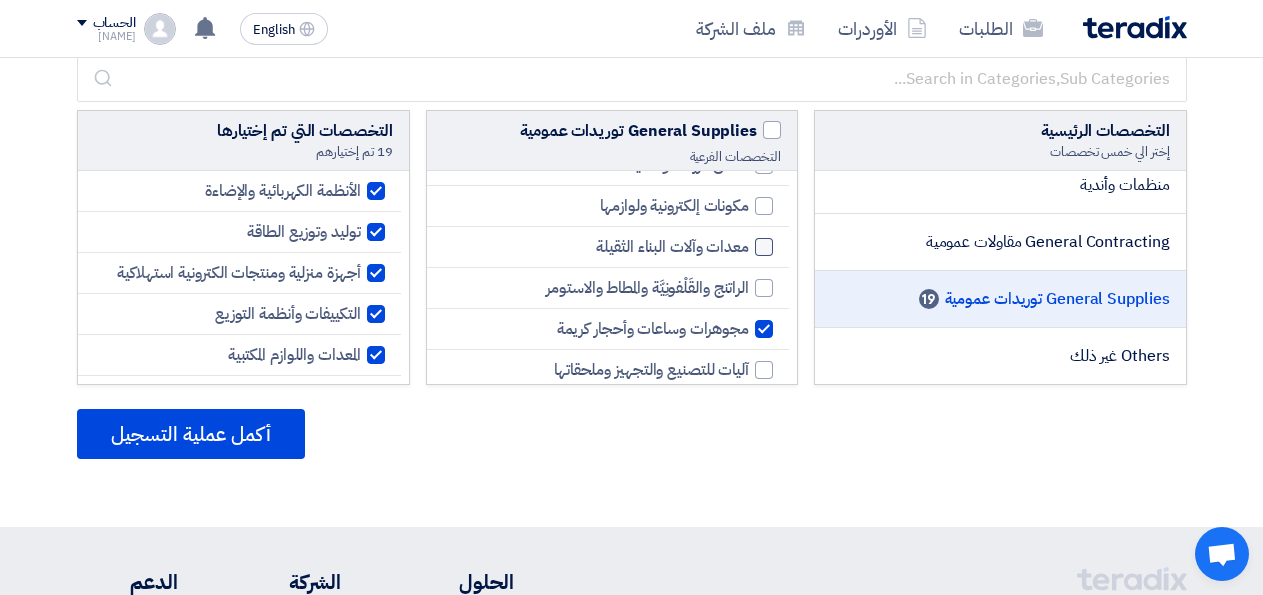 click 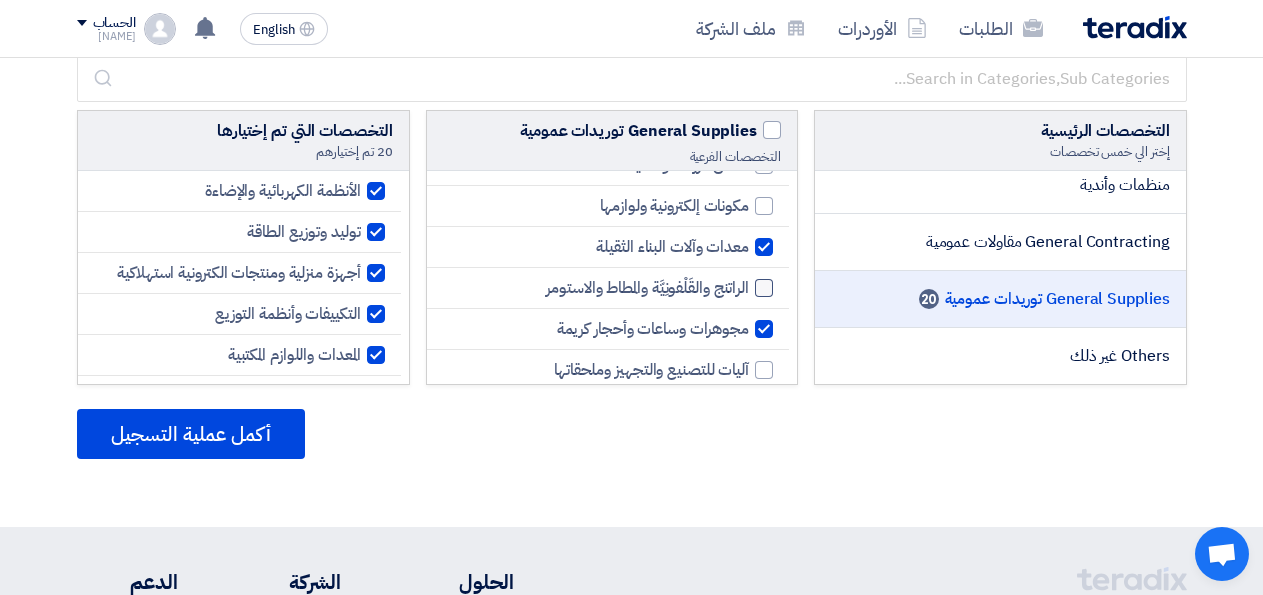 click 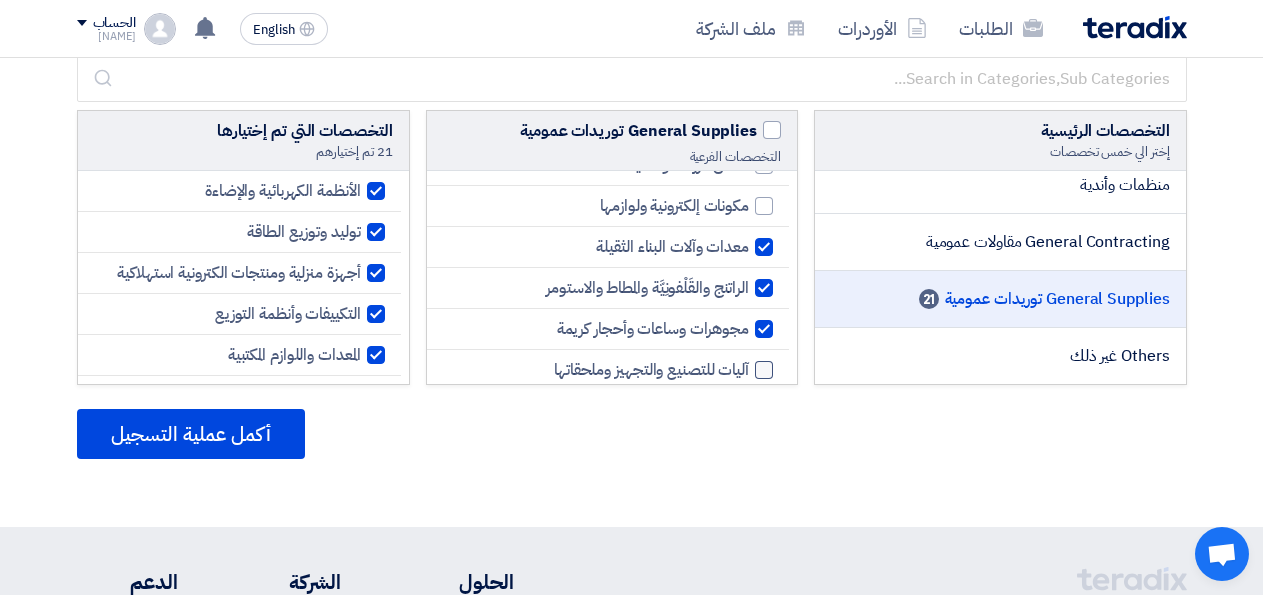 click 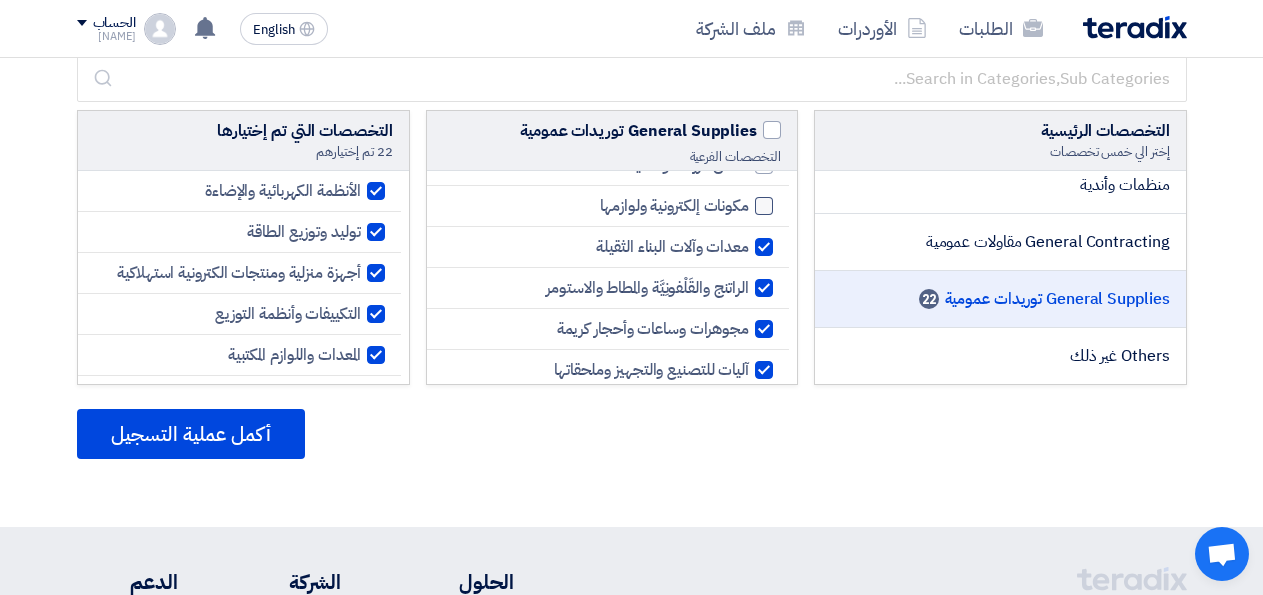 click 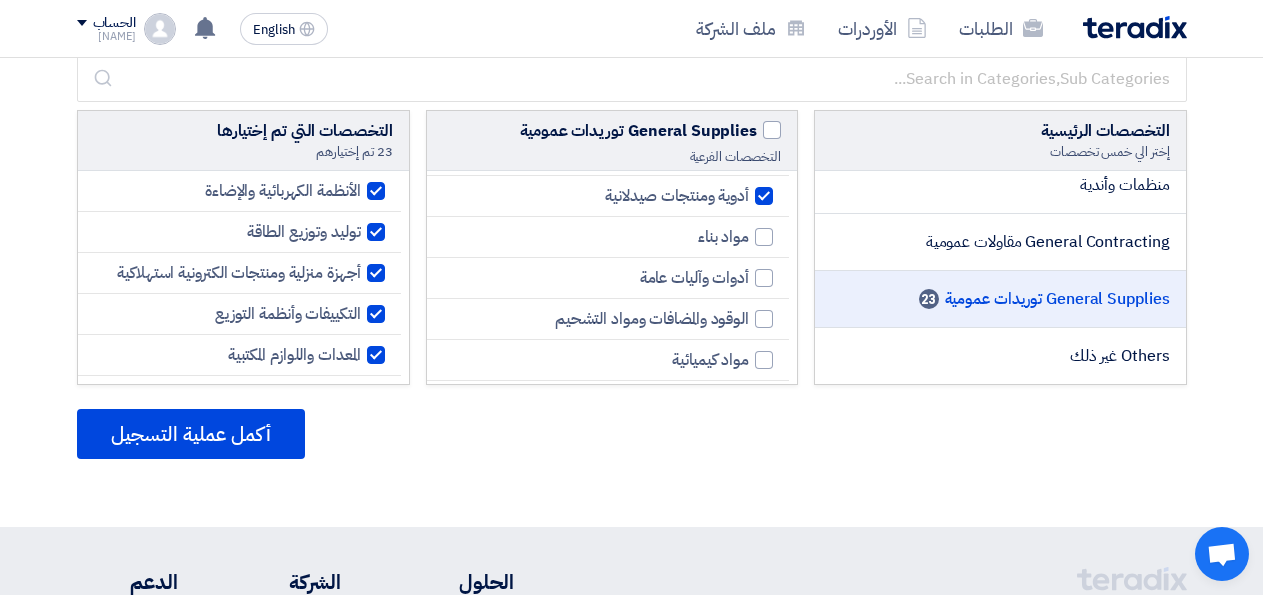 scroll, scrollTop: 558, scrollLeft: 0, axis: vertical 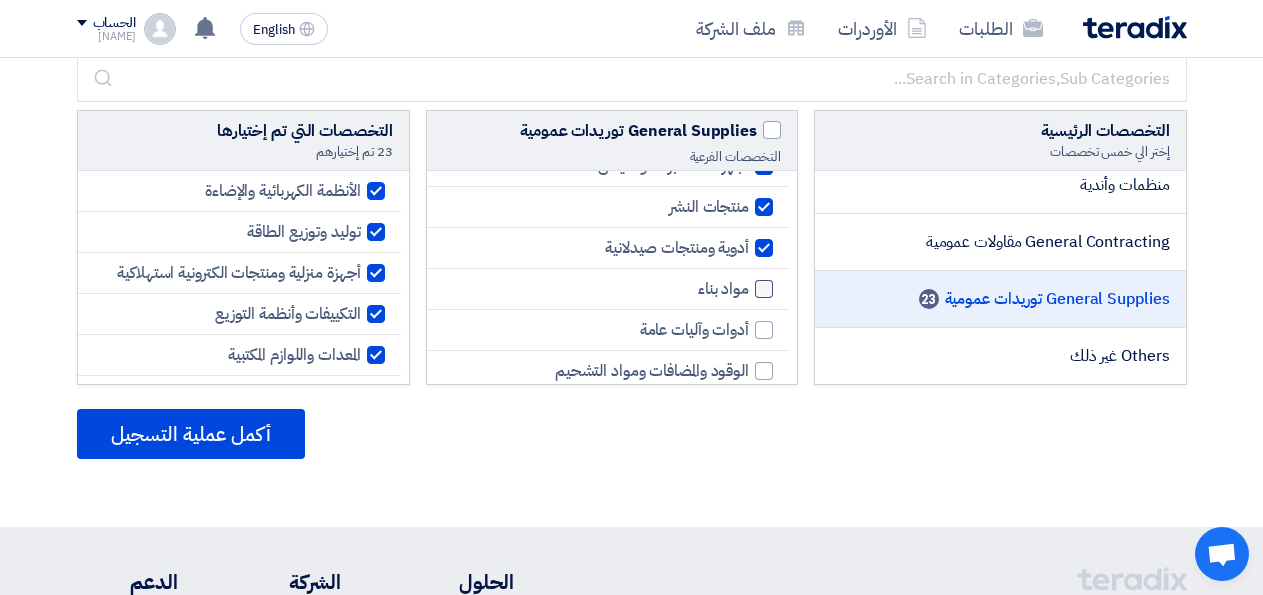 click 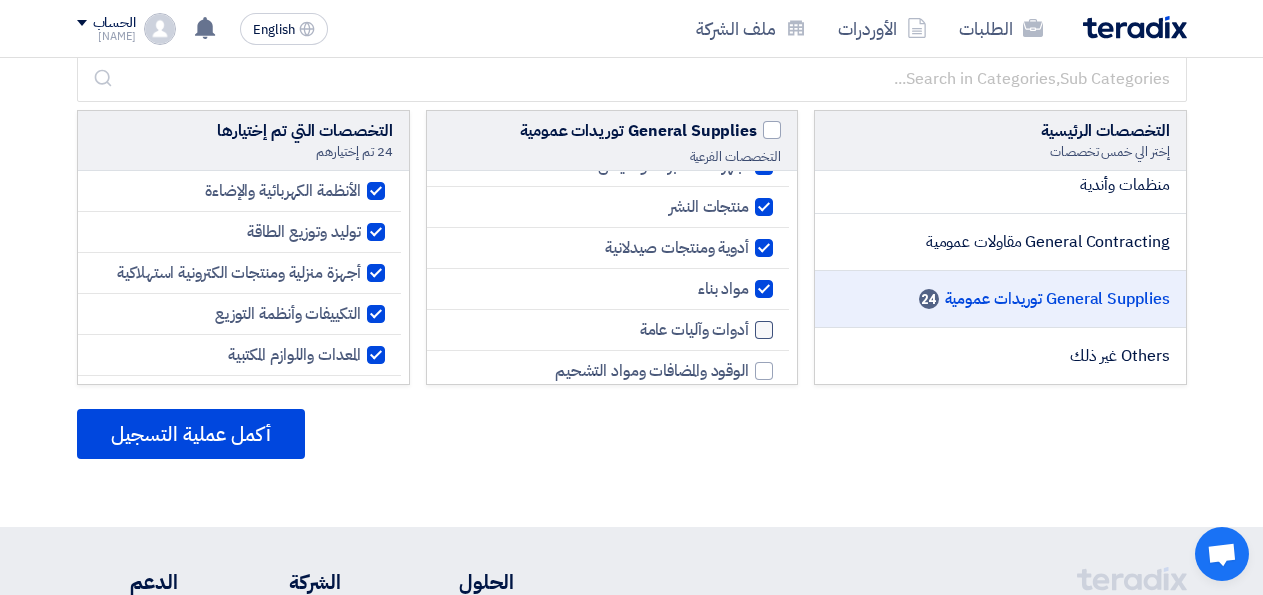click 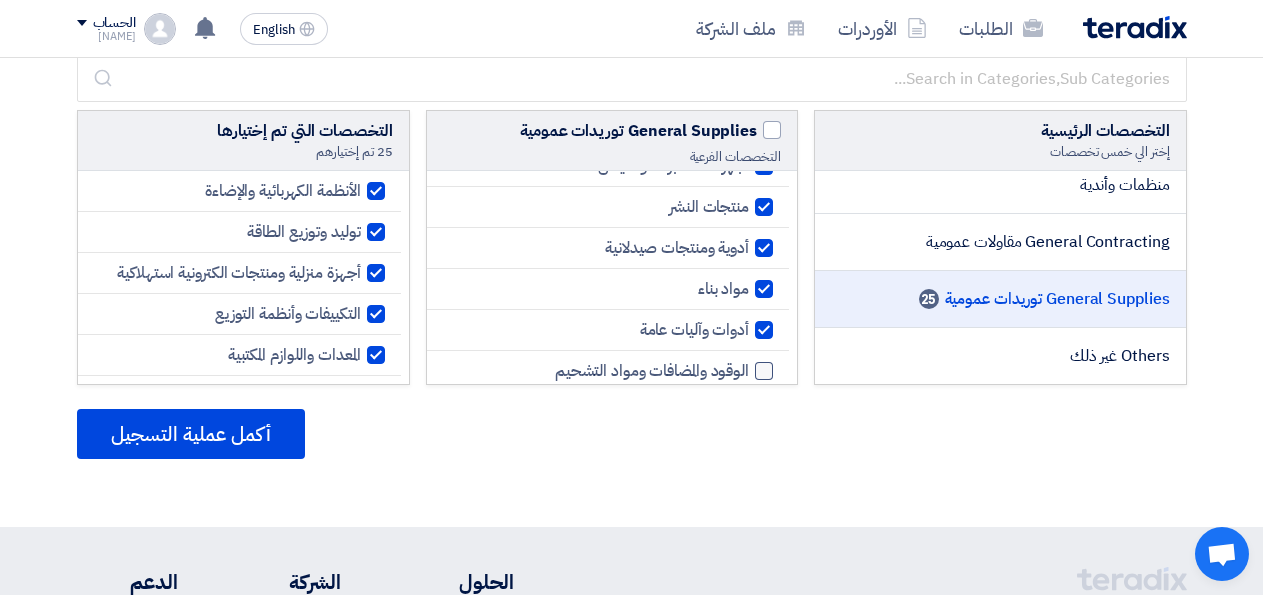 click 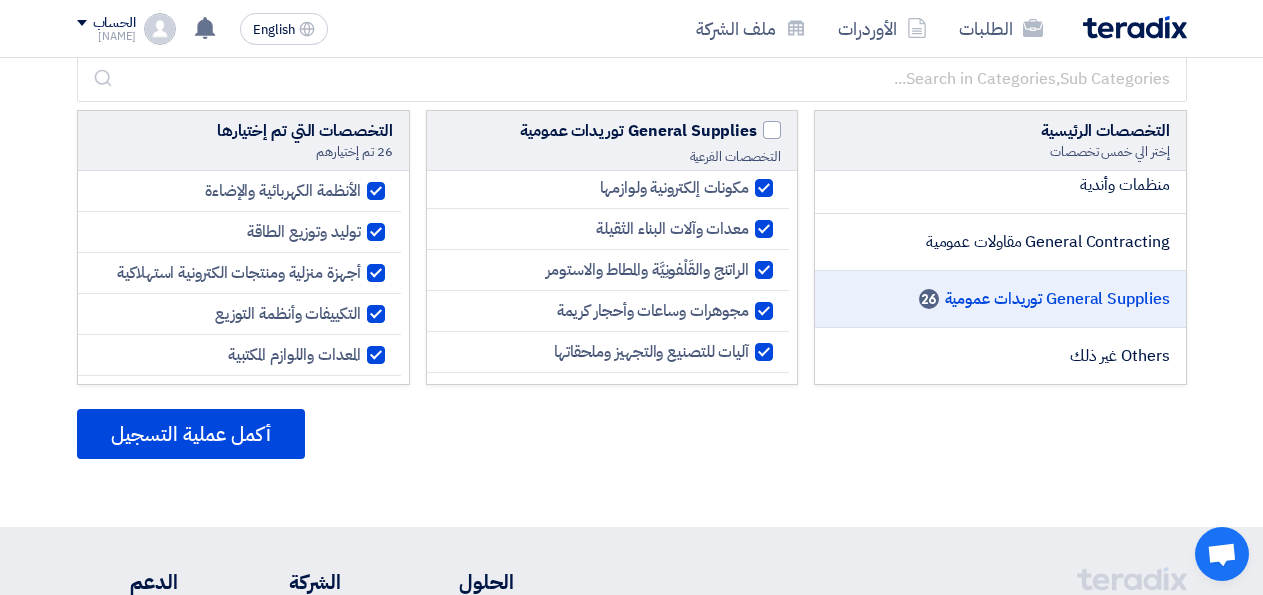 scroll, scrollTop: 1278, scrollLeft: 0, axis: vertical 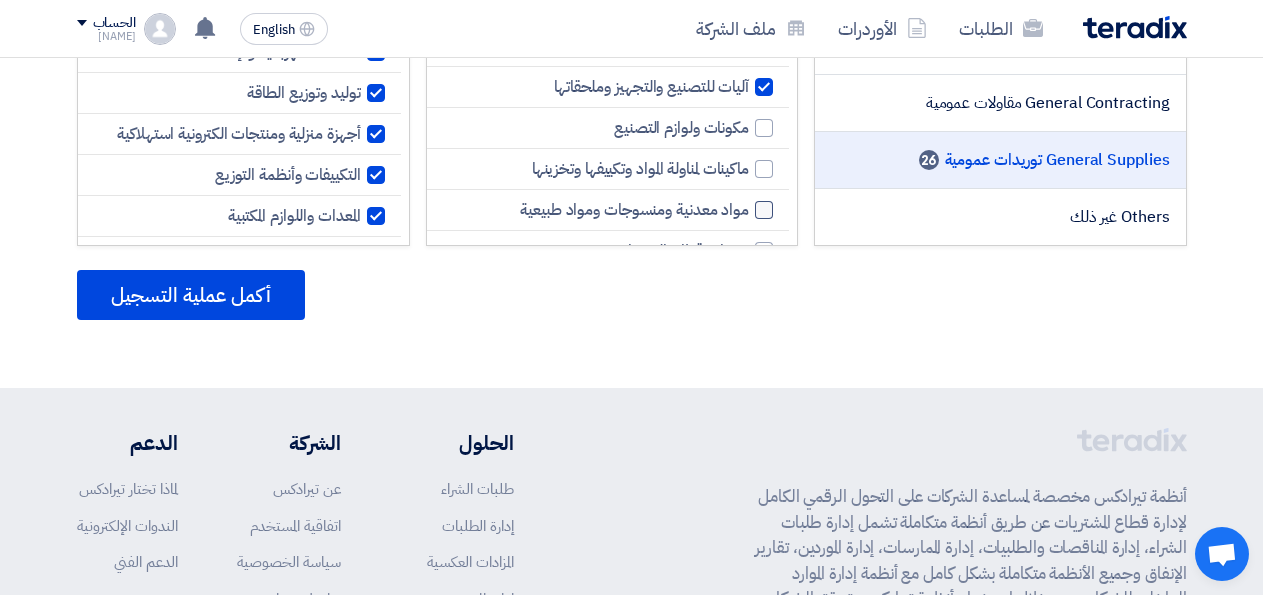 click 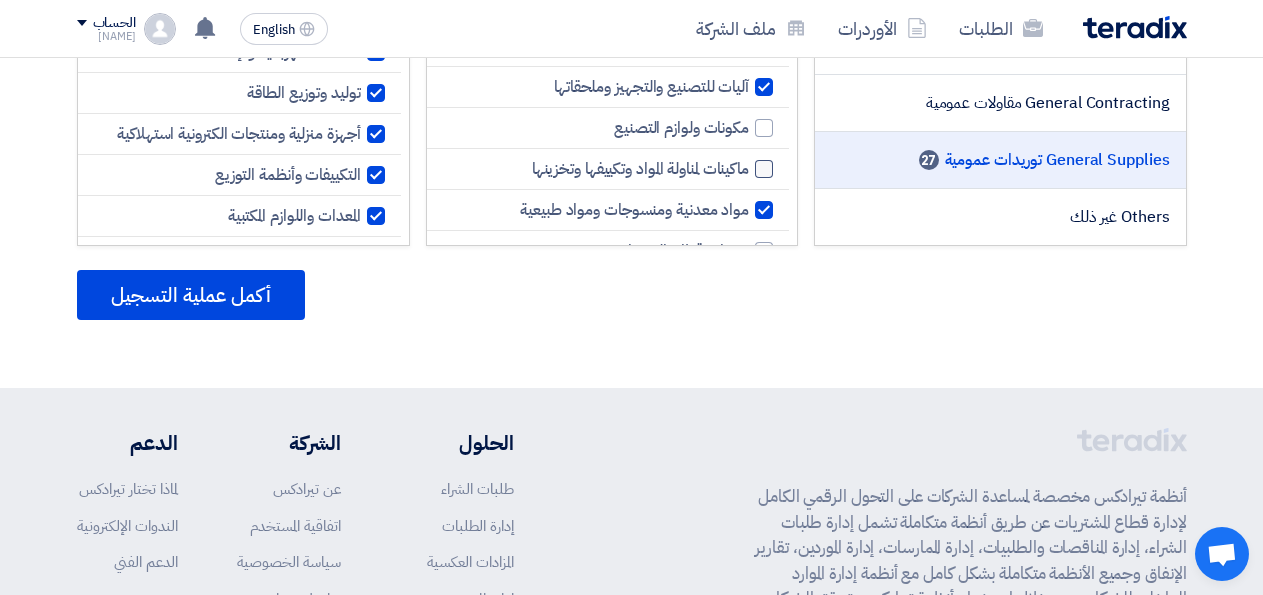 click 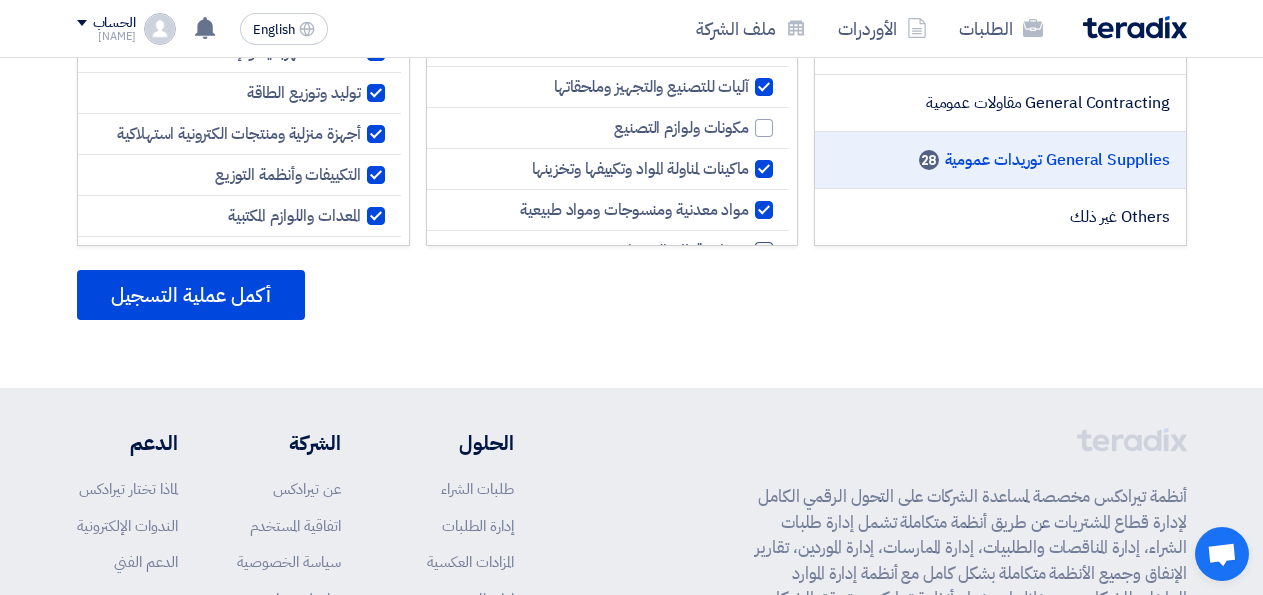 click 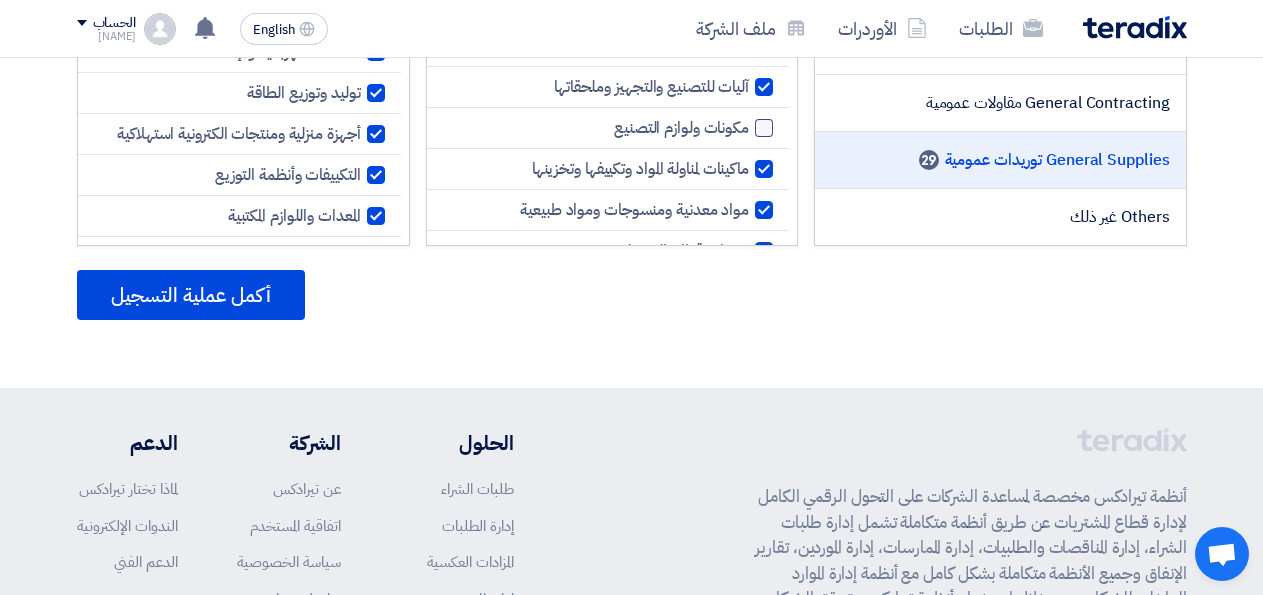 click 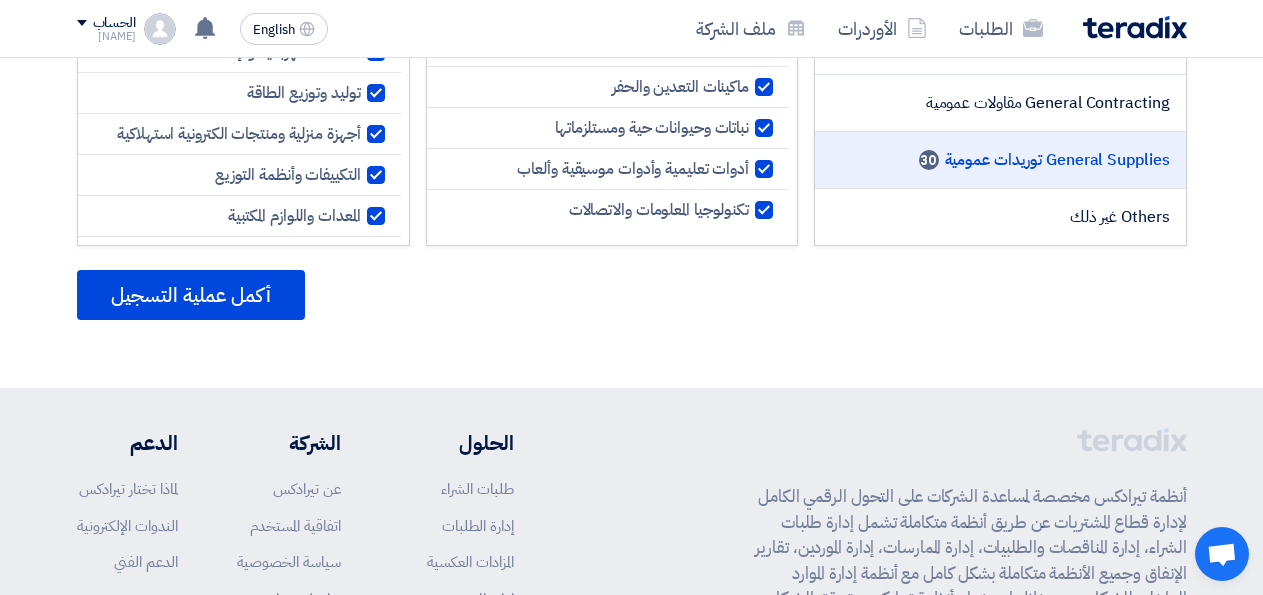 scroll, scrollTop: 1278, scrollLeft: 0, axis: vertical 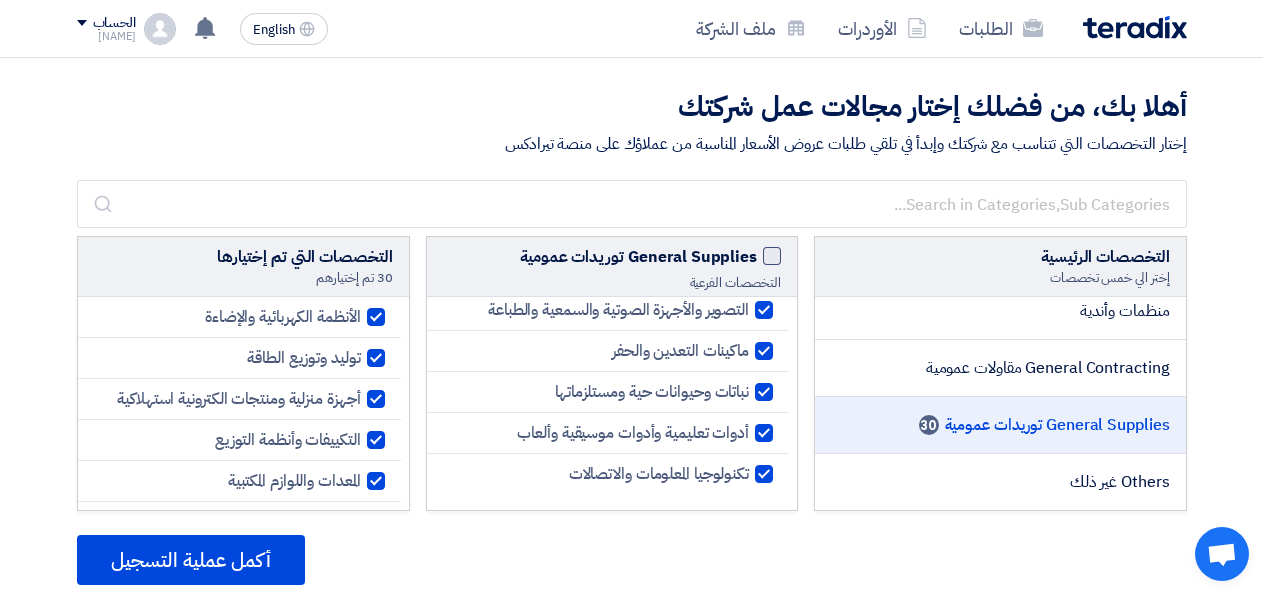 click 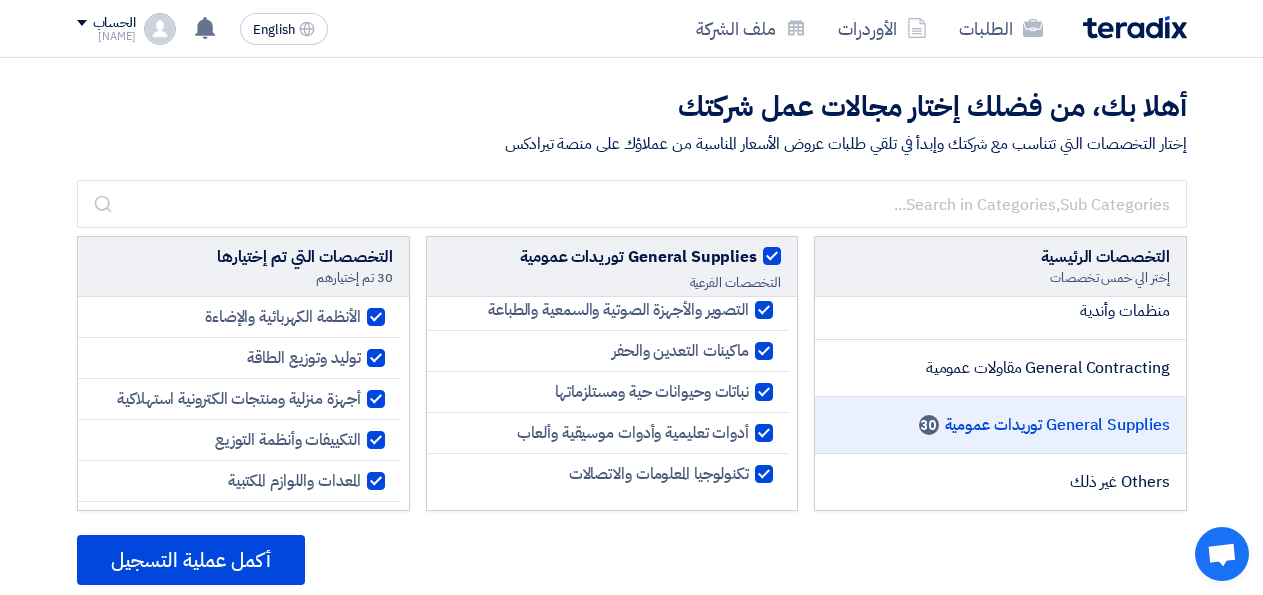 checkbox on "true" 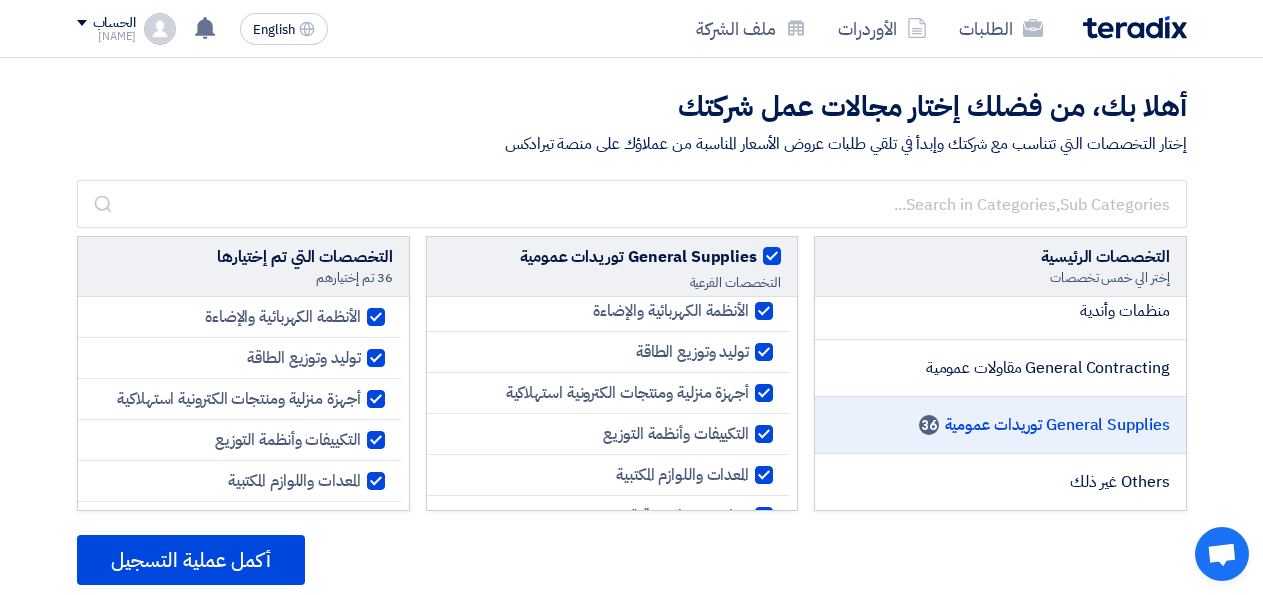 scroll, scrollTop: 0, scrollLeft: 0, axis: both 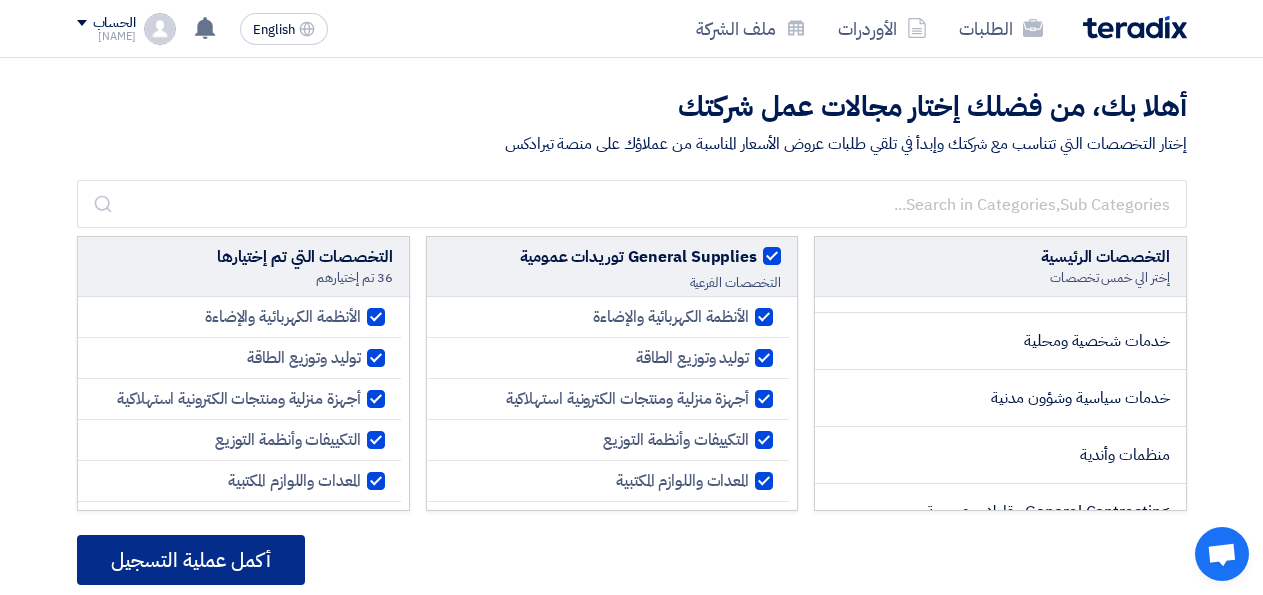 click on "أكمل عملية التسجيل" 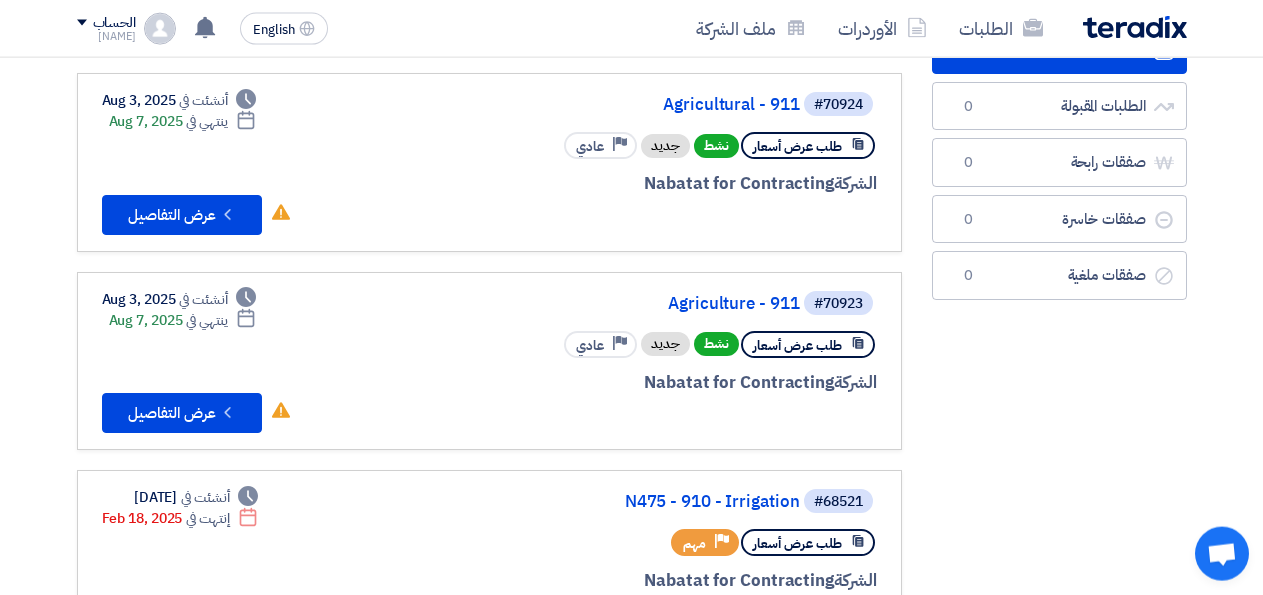 scroll, scrollTop: 126, scrollLeft: 0, axis: vertical 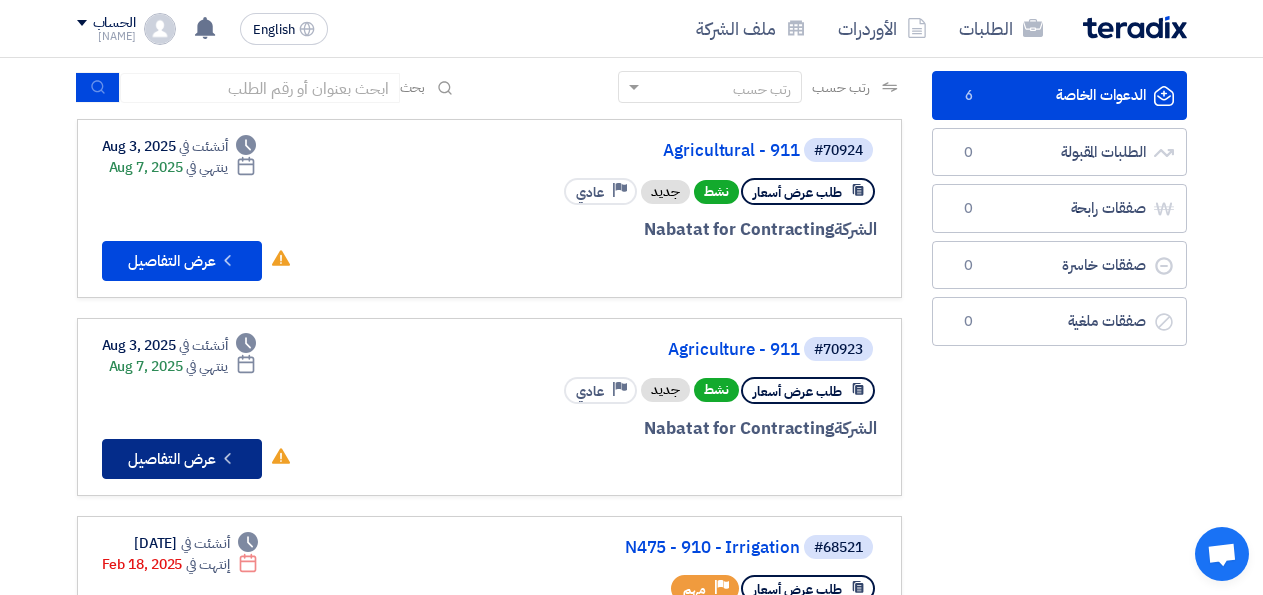 click on "Check details
عرض التفاصيل" 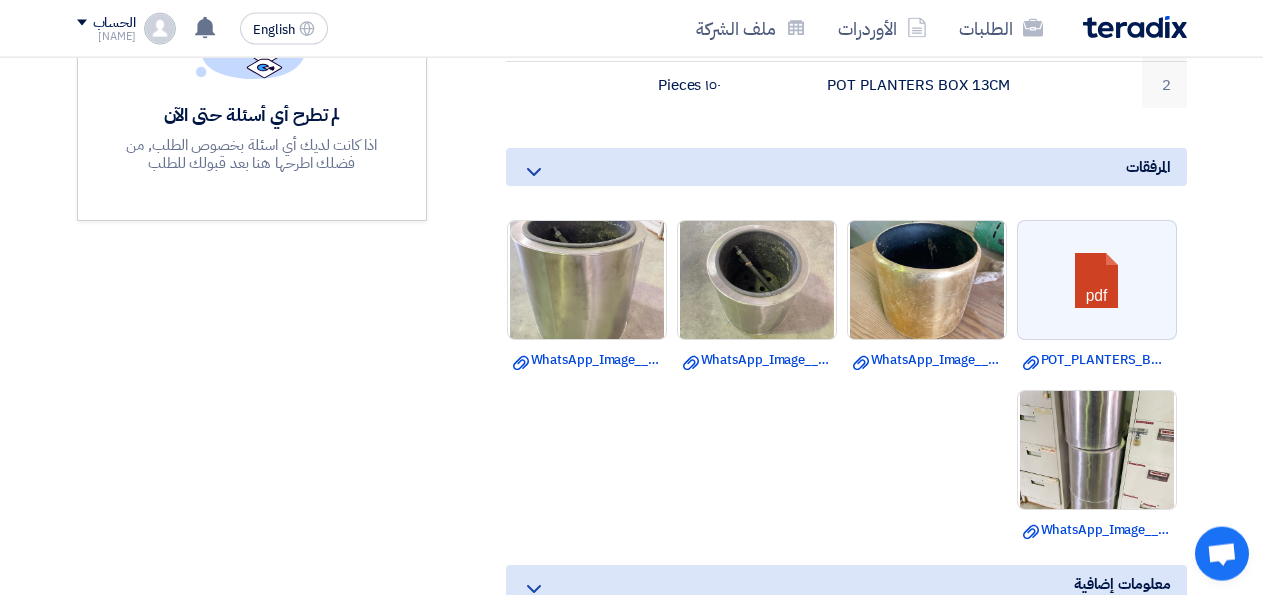 scroll, scrollTop: 630, scrollLeft: 0, axis: vertical 